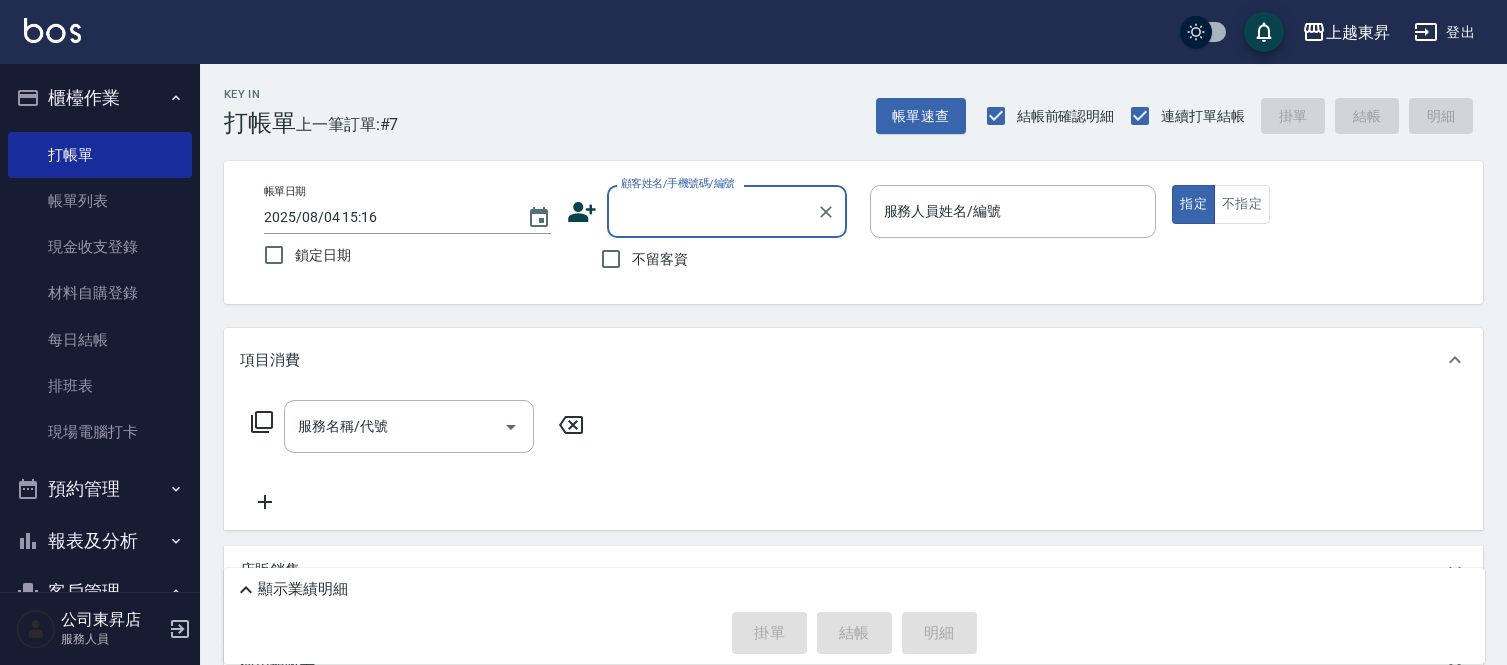 scroll, scrollTop: 0, scrollLeft: 0, axis: both 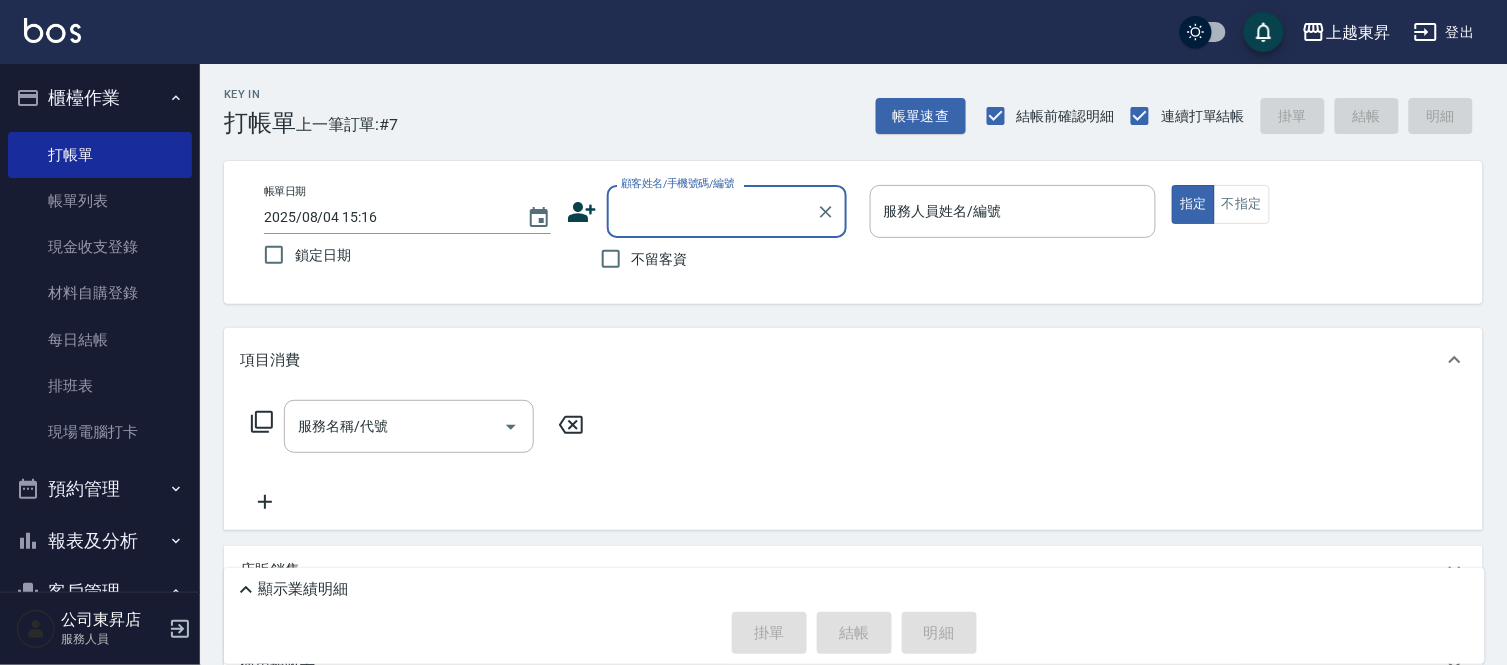 drag, startPoint x: 651, startPoint y: 252, endPoint x: 685, endPoint y: 261, distance: 35.17101 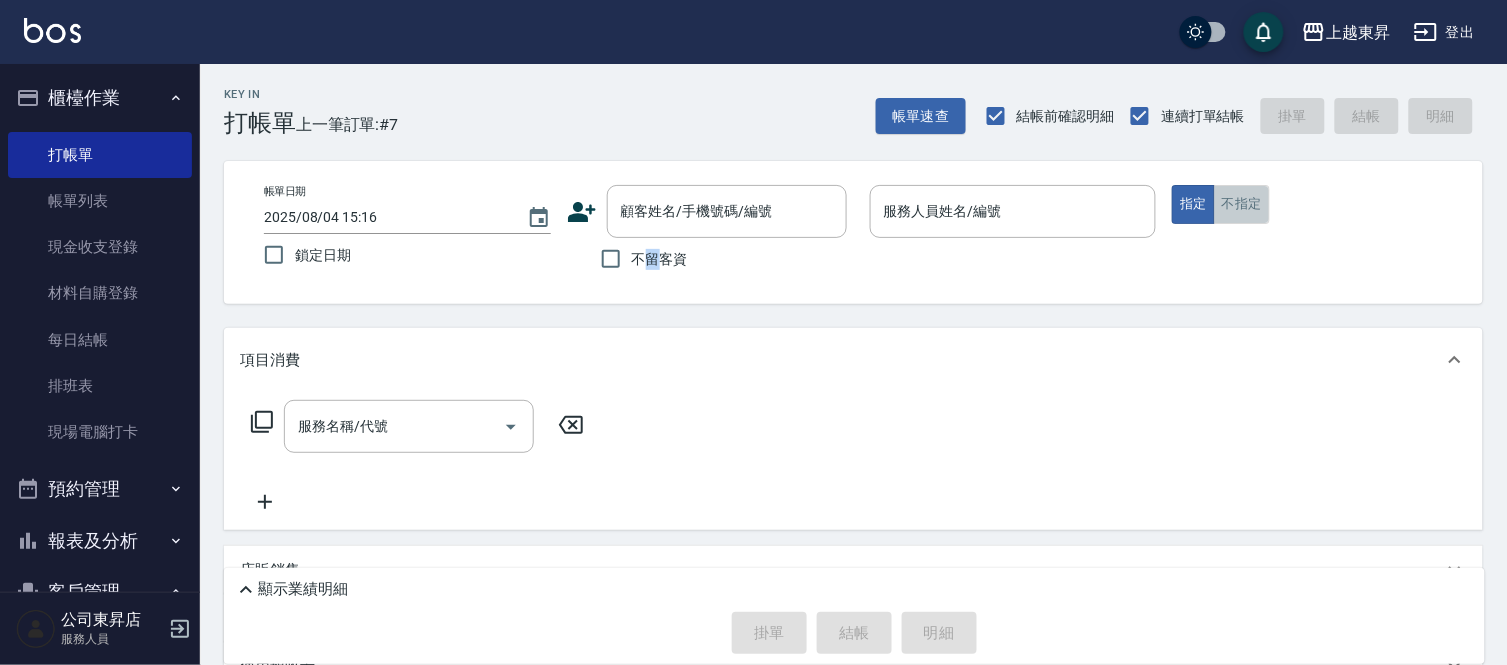 click on "不指定" at bounding box center [1242, 204] 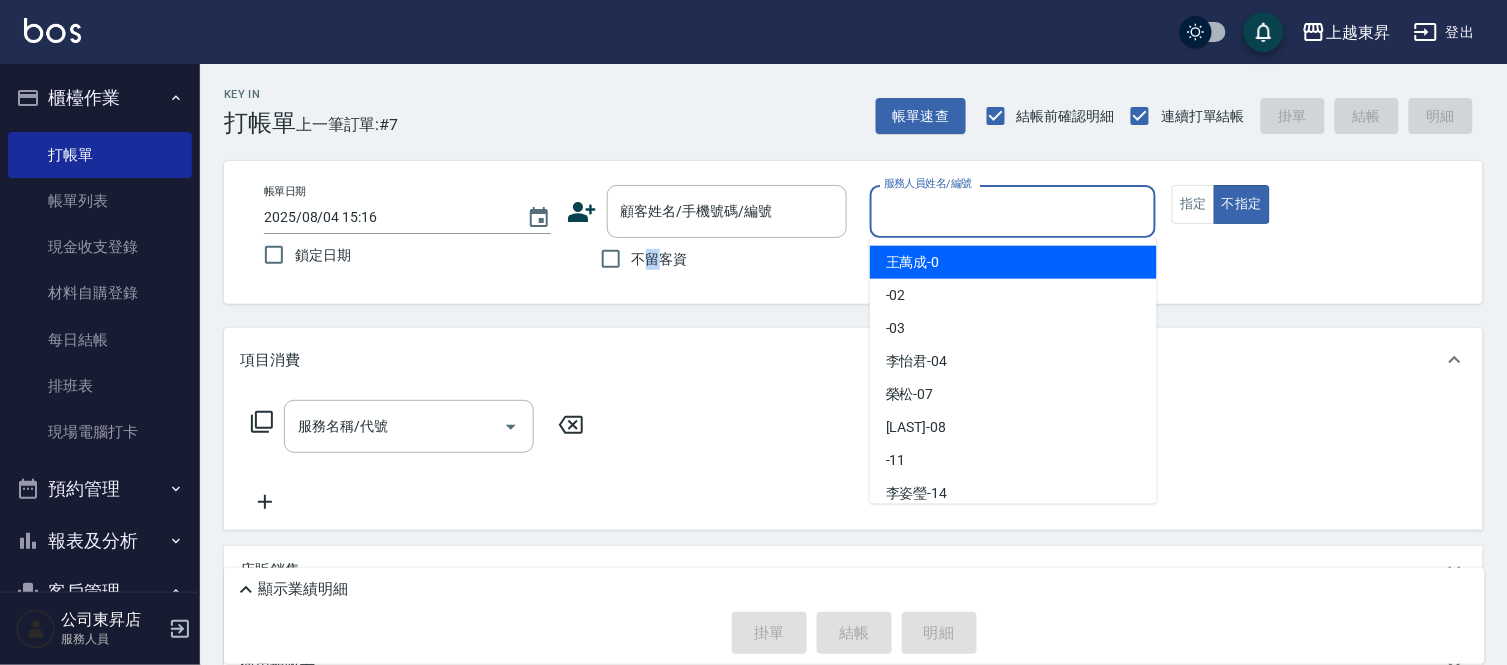 click on "服務人員姓名/編號" at bounding box center (1013, 211) 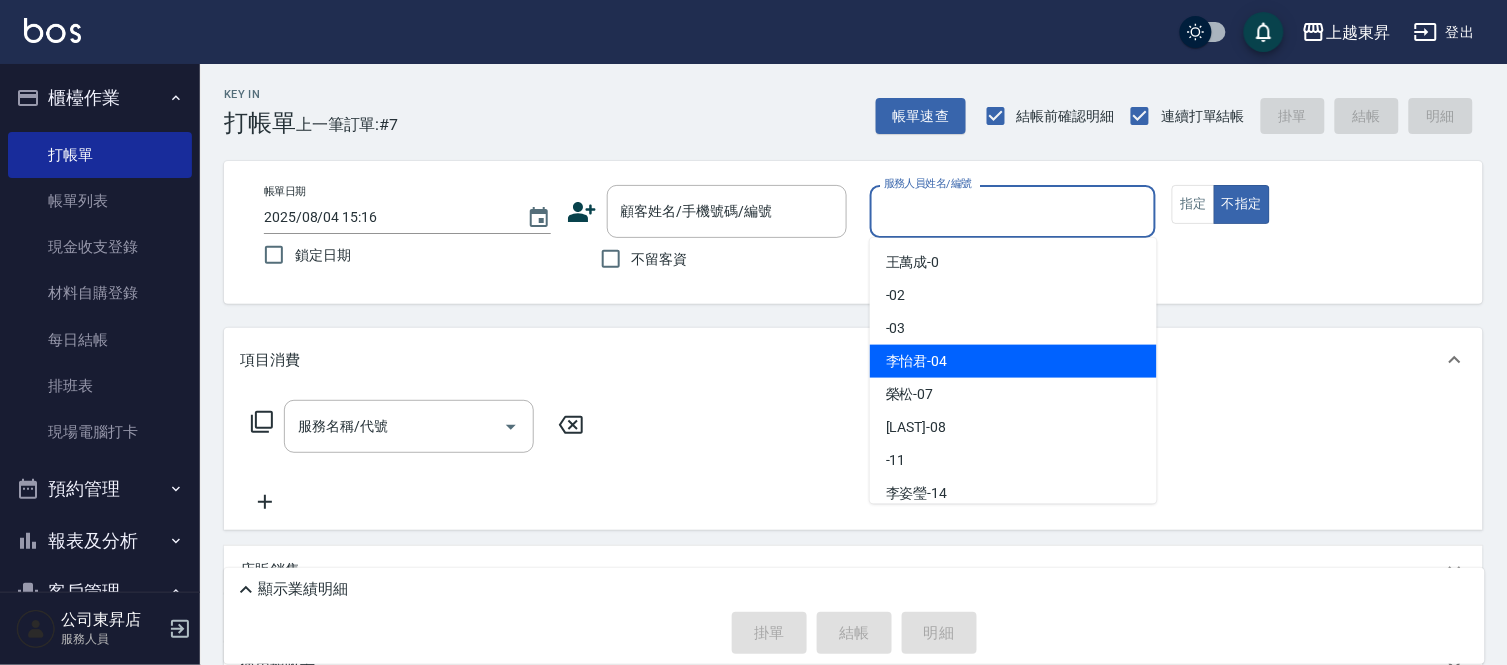 click on "[LAST] -[NUMBER]" at bounding box center [1013, 361] 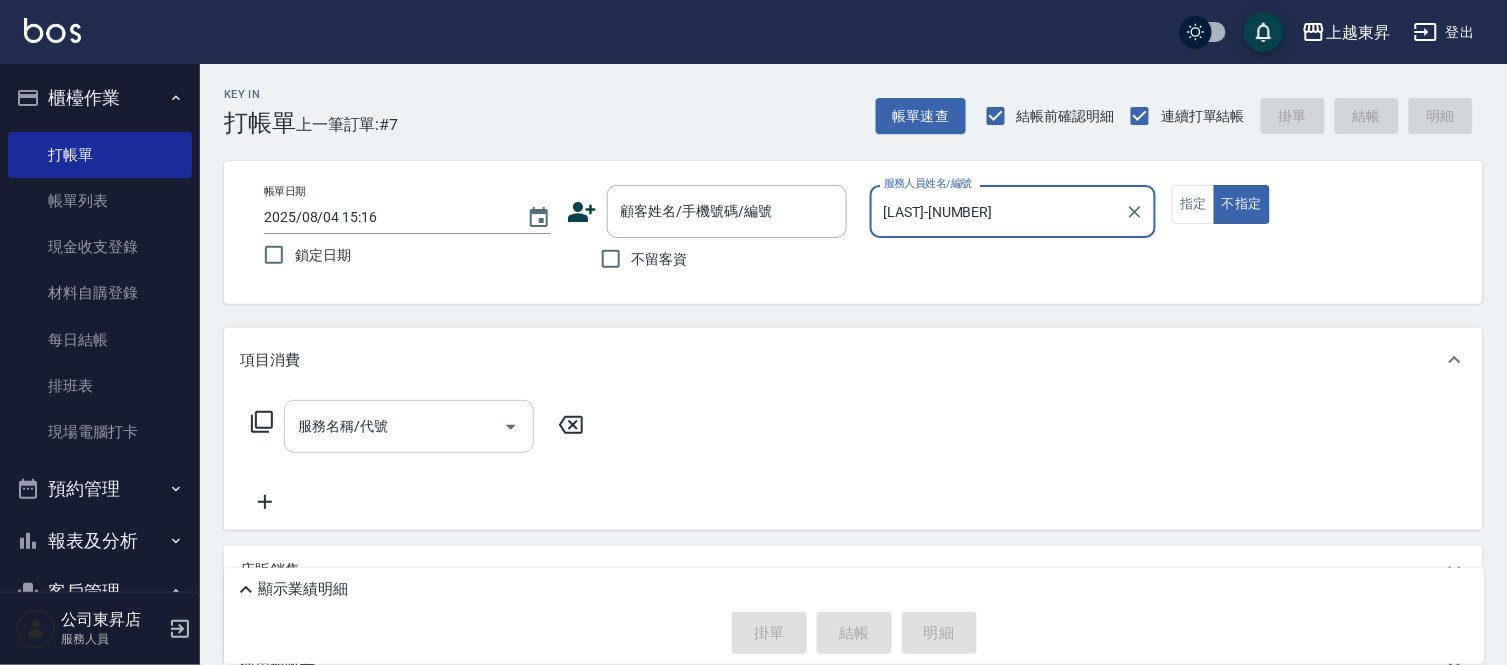 click on "服務名稱/代號" at bounding box center [394, 426] 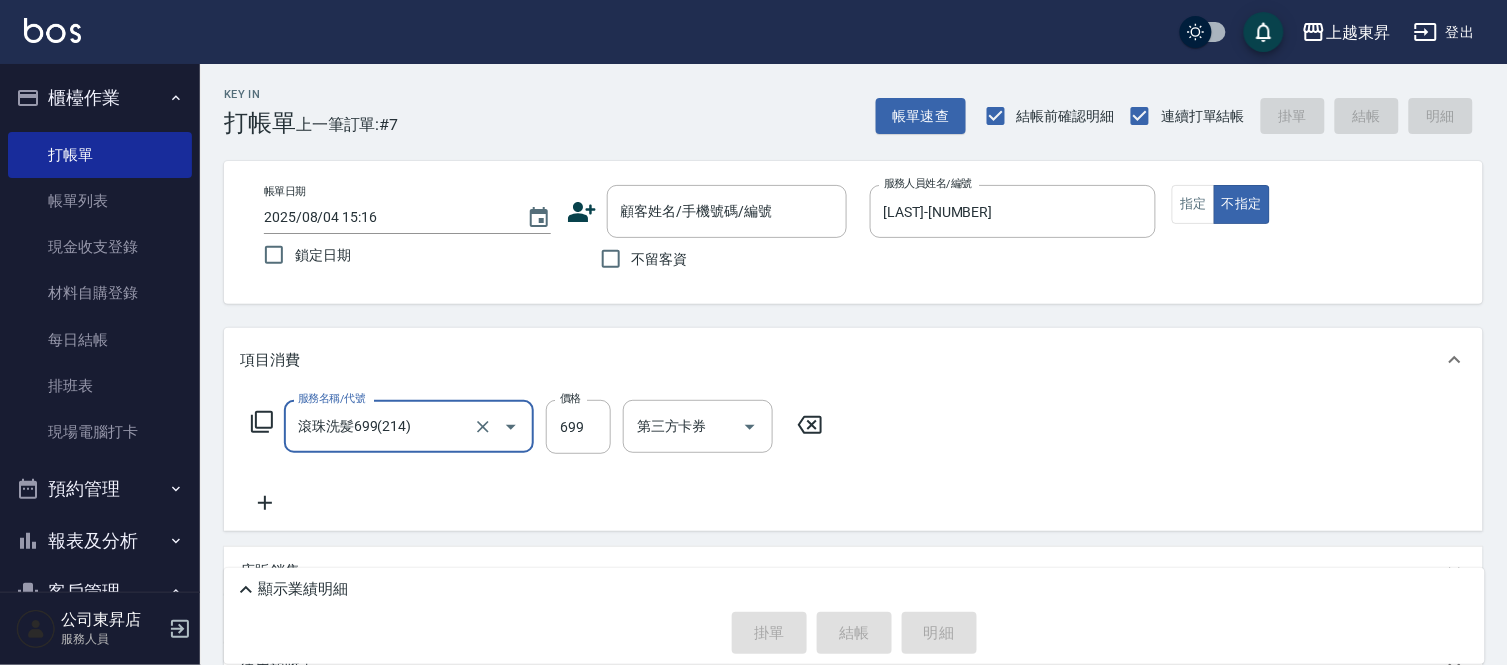 type on "滾珠洗髪699(214)" 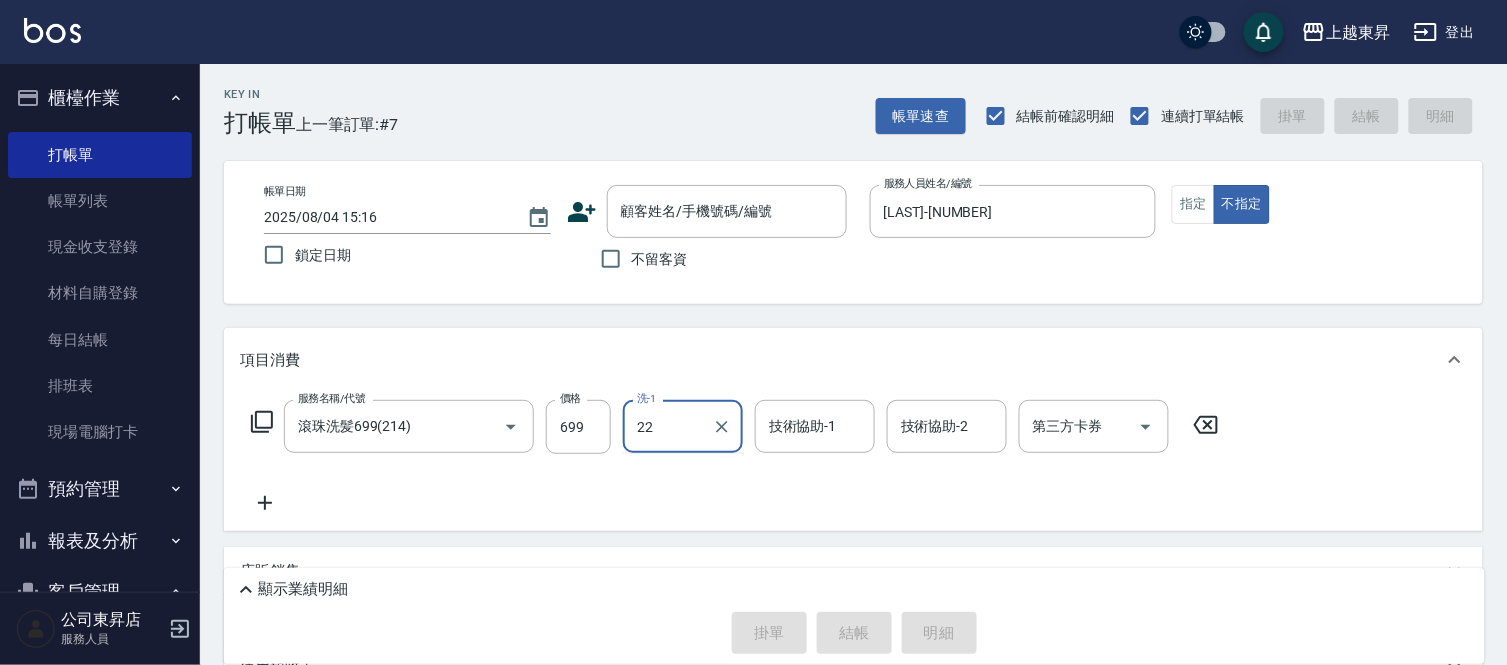 type on "[LAST]-[NUMBER]" 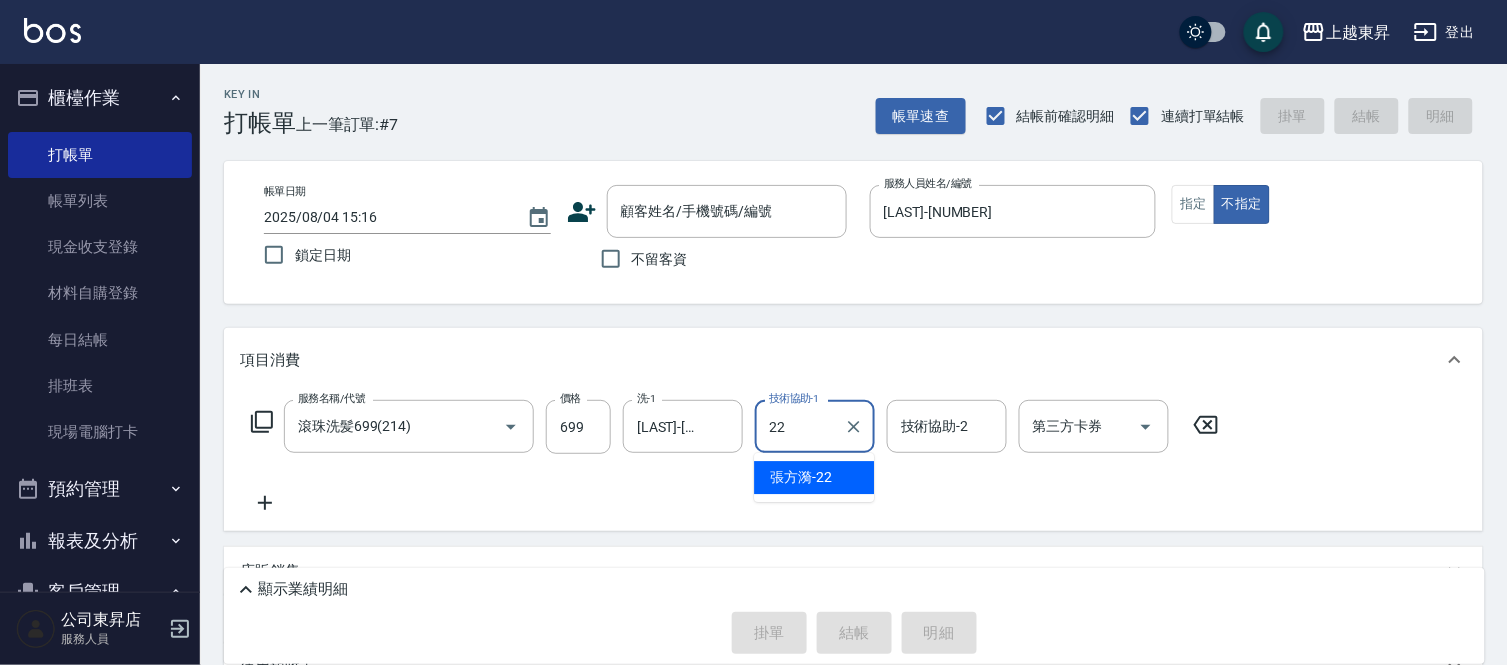 type on "[LAST]-[NUMBER]" 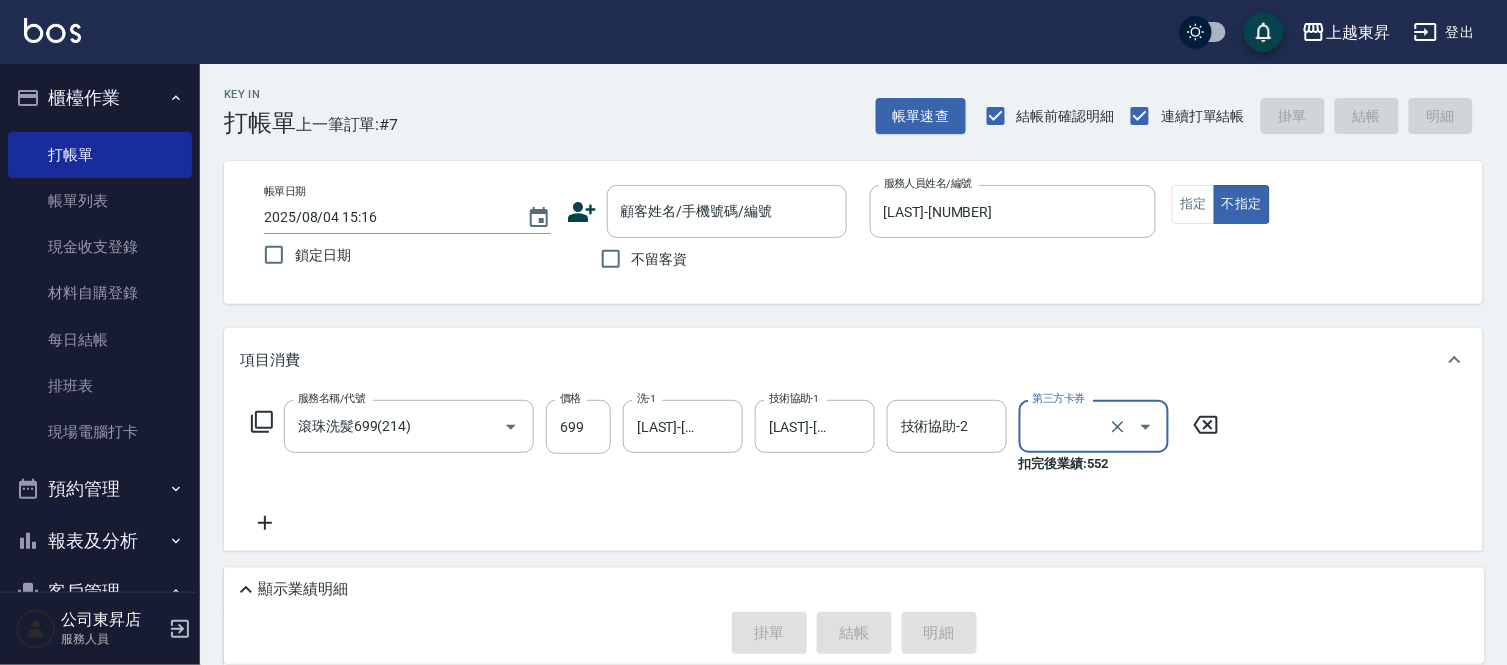 type on "Line酷券" 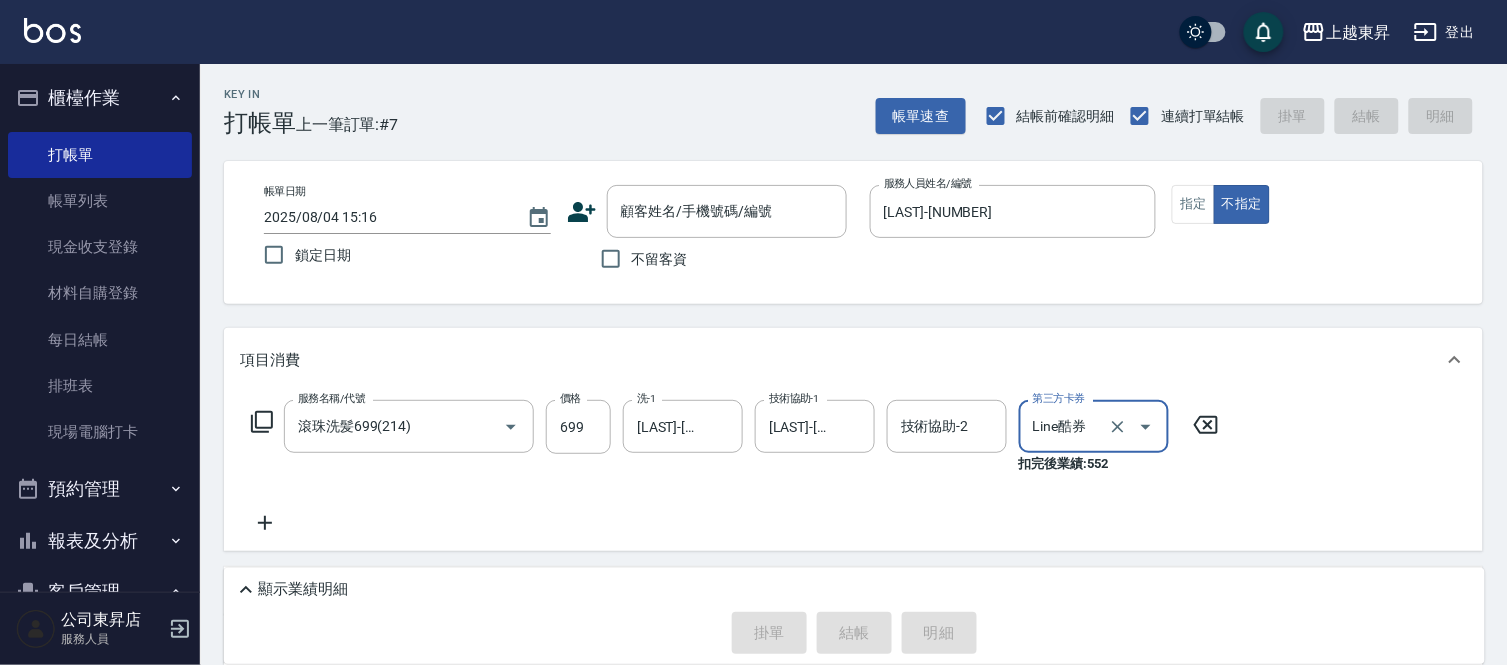 drag, startPoint x: 1111, startPoint y: 420, endPoint x: 1123, endPoint y: 440, distance: 23.323807 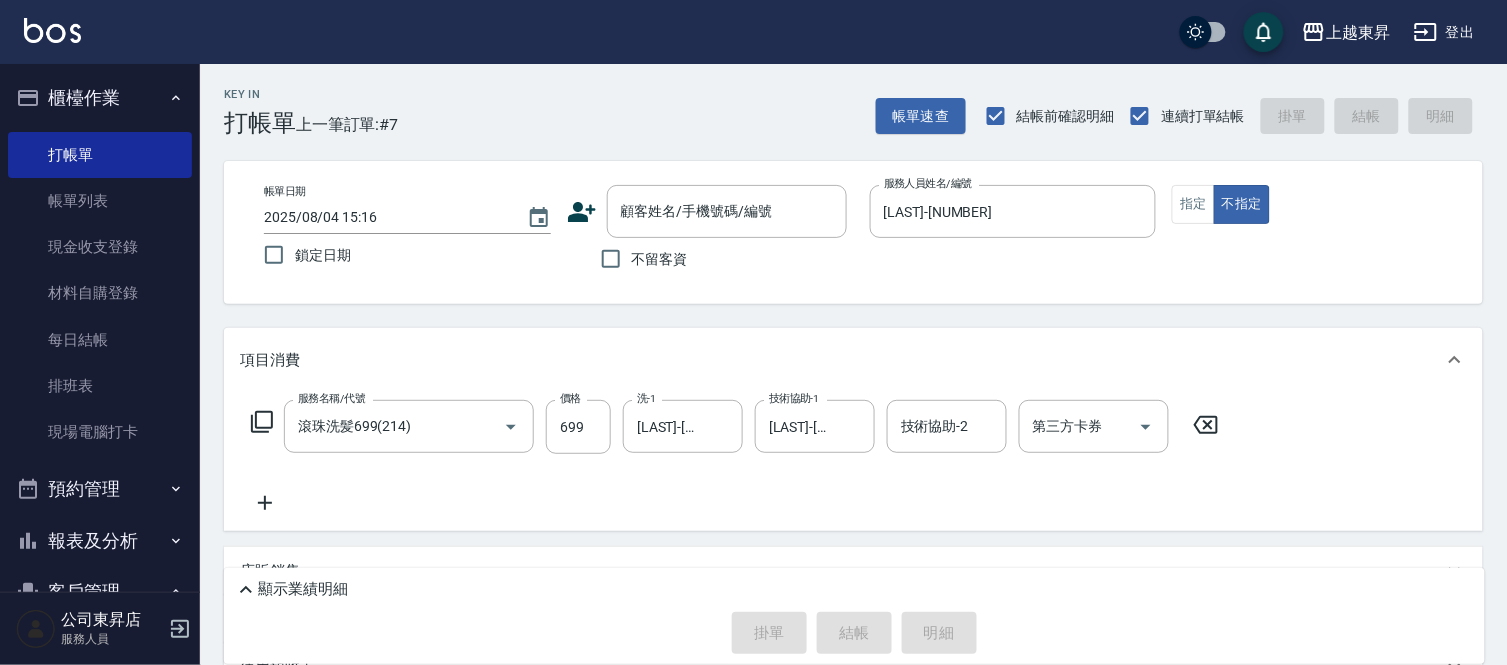 click on "項目消費 服務名稱/代號 滾珠洗髪699(214) 服務名稱/代號 價格 699 價格 洗-1 [LAST]-[NUMBER] 洗-1 技術協助-1 [LAST]-[NUMBER] 技術協助-1 技術協助-2 技術協助-2 第三方卡券 第三方卡券 店販銷售 服務人員姓名/編號 服務人員姓名/編號 商品代號/名稱 商品代號/名稱 預收卡販賣 卡券名稱/代號 卡券名稱/代號 使用預收卡 其他付款方式 其他付款方式 其他付款方式 備註及來源 備註 備註 訂單來源 ​ 訂單來源" at bounding box center [853, 557] 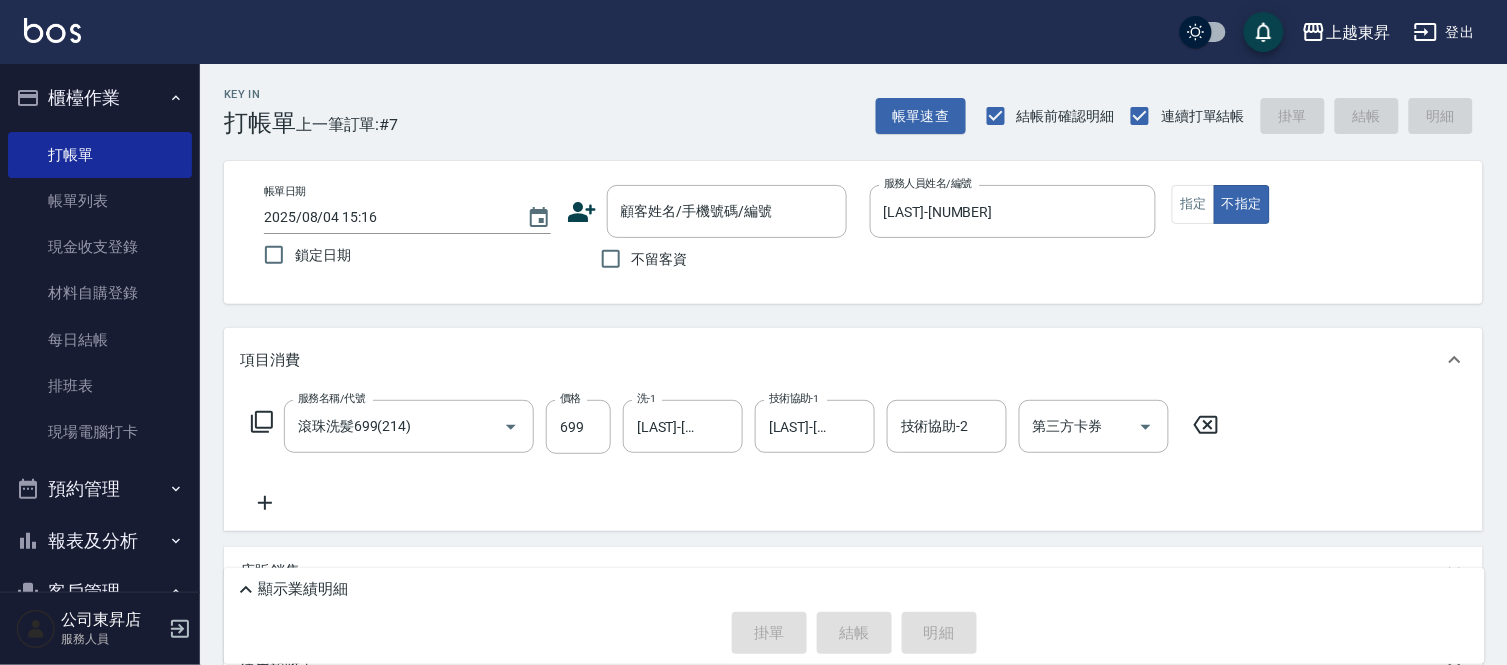 click 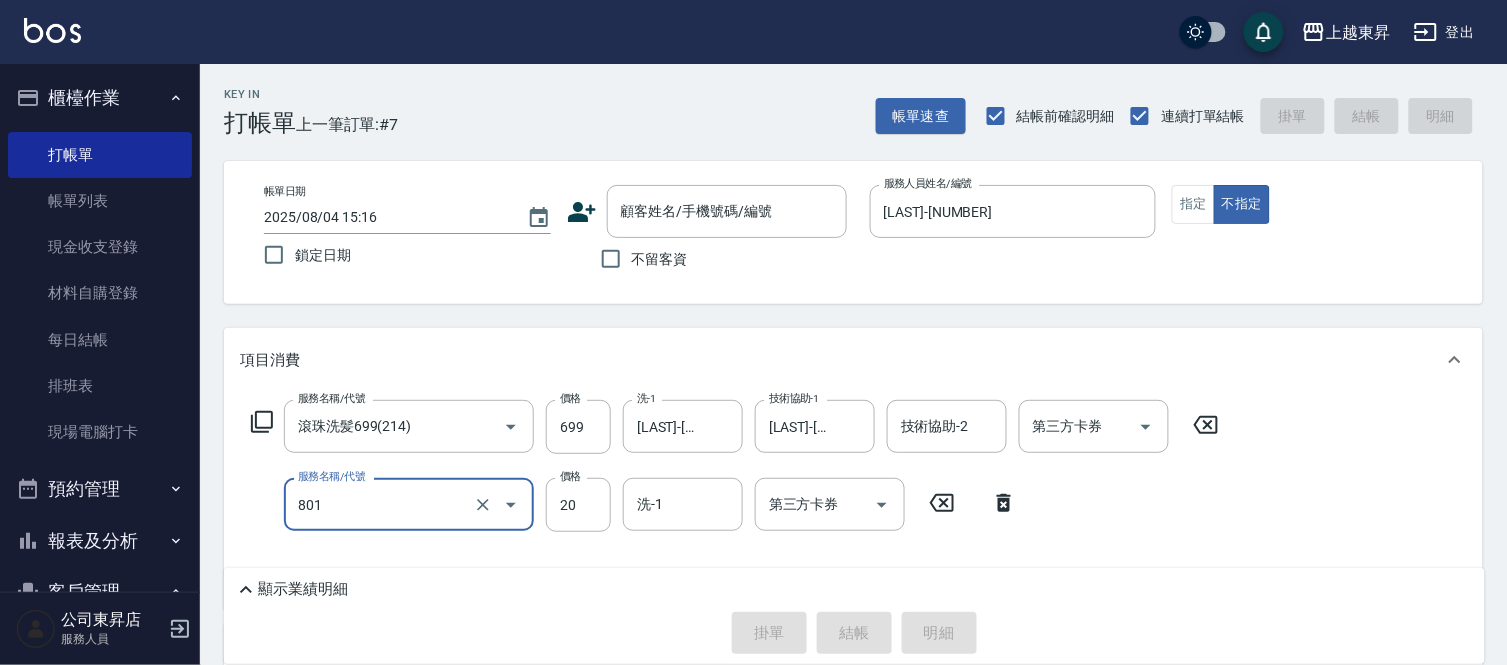 type on "潤絲(801)" 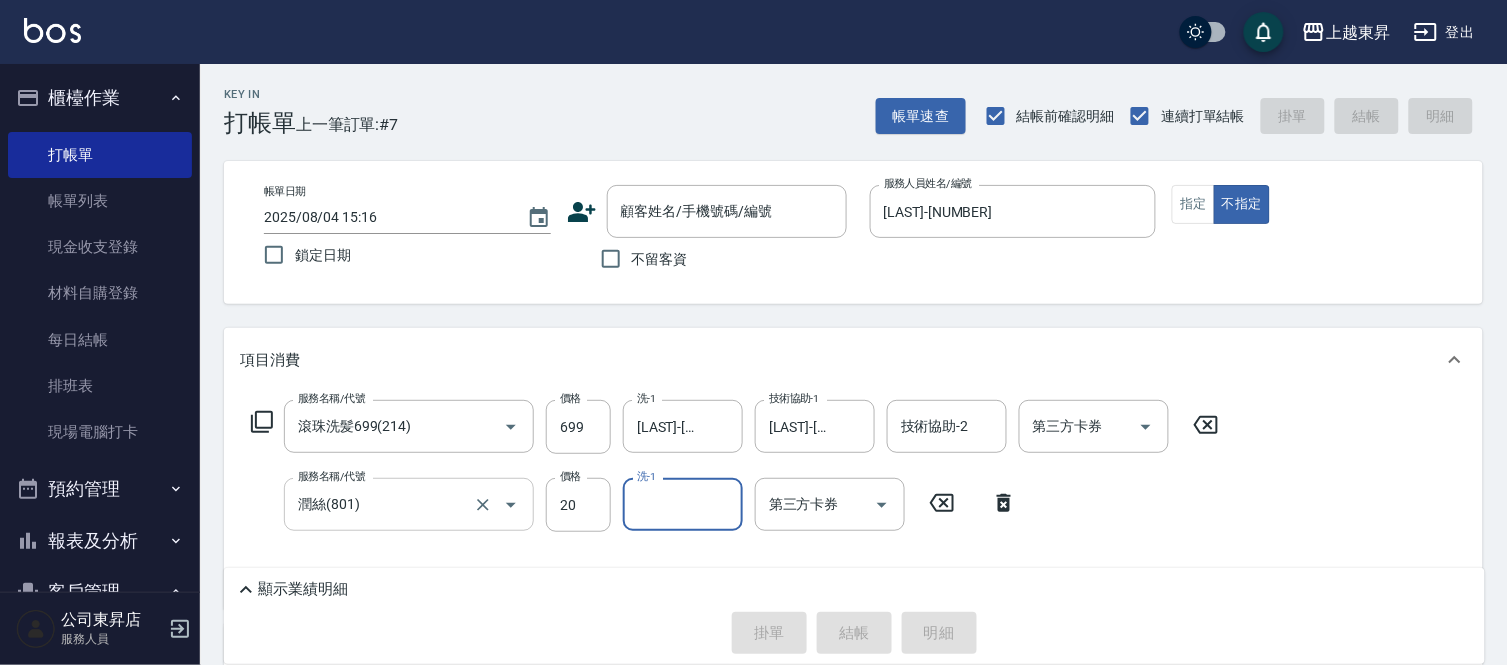 type on "3" 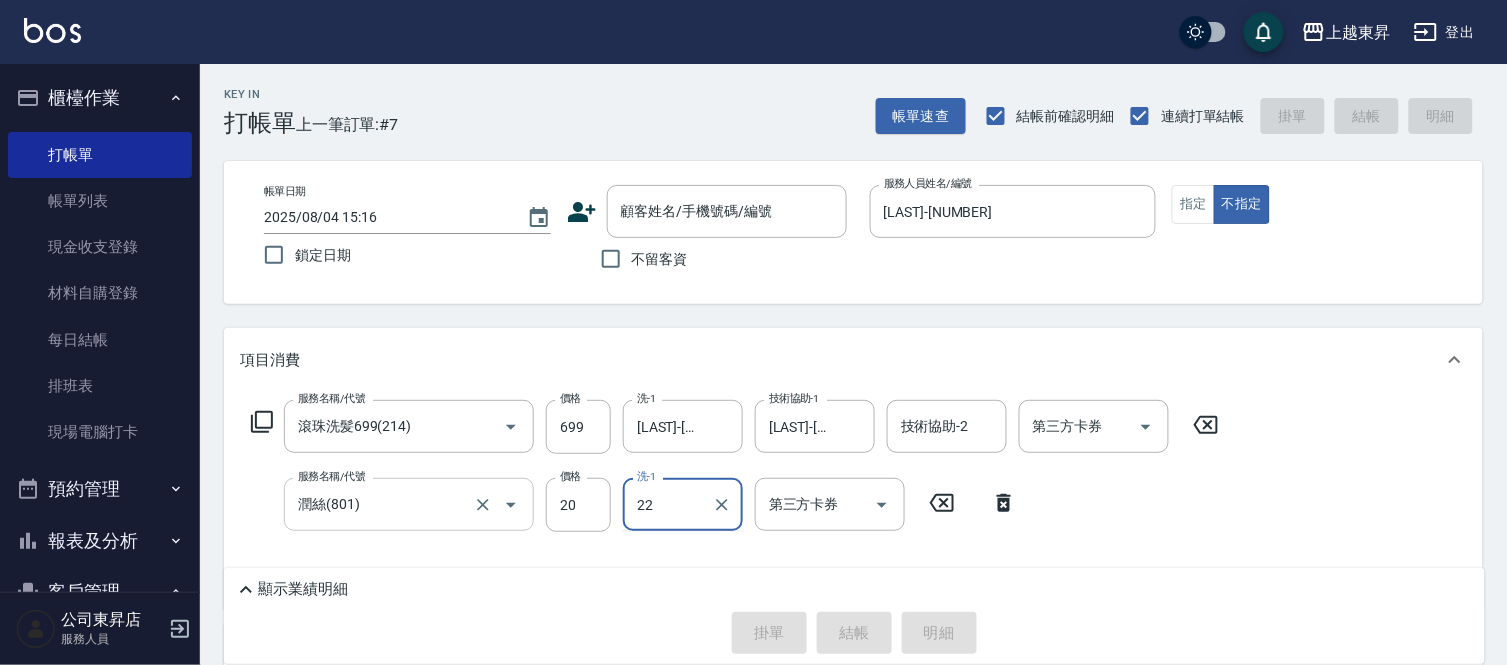 type on "[LAST]-[NUMBER]" 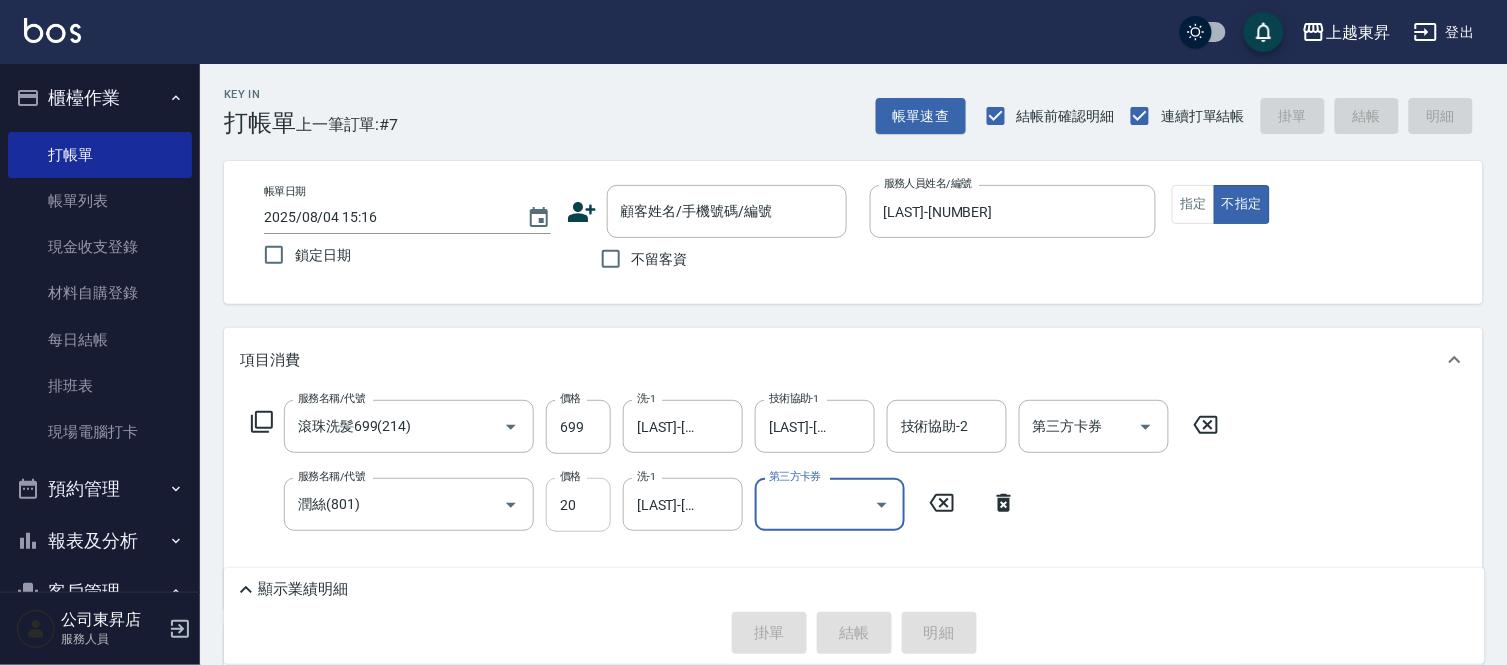 click on "20" at bounding box center [578, 505] 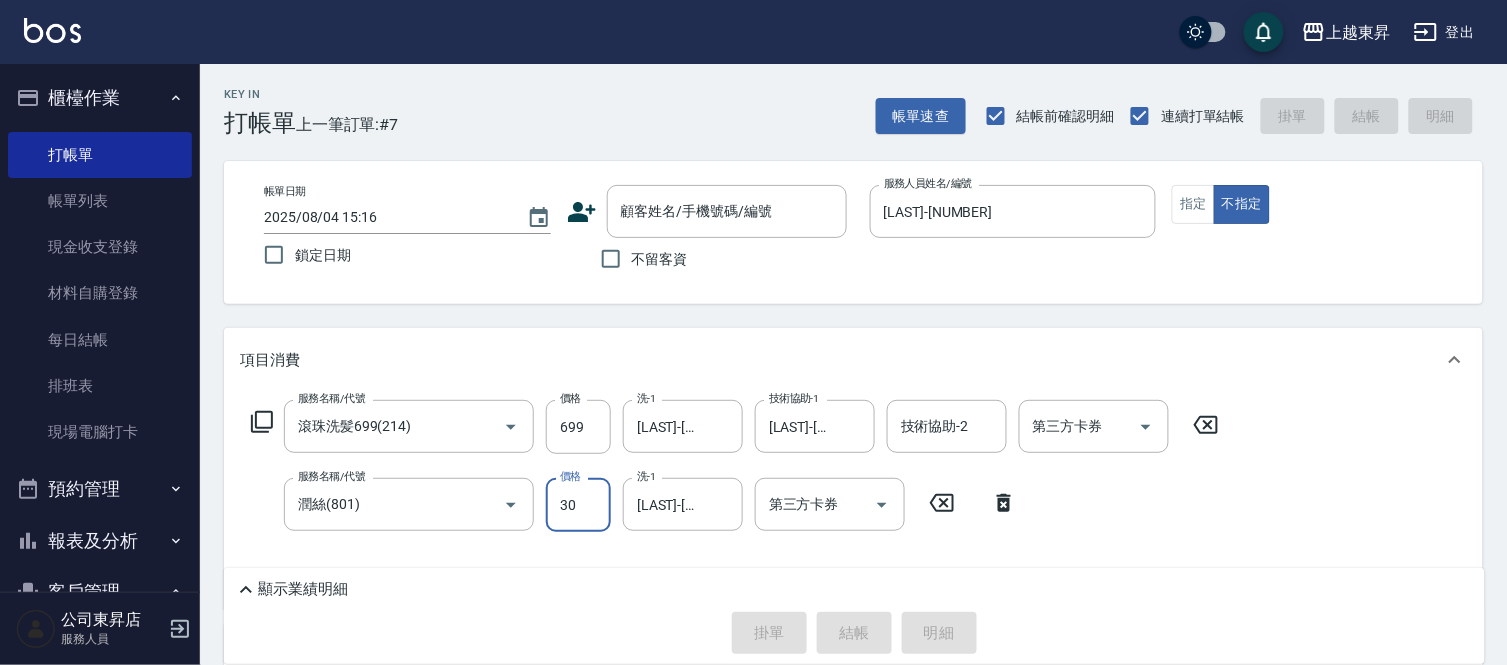 type on "30" 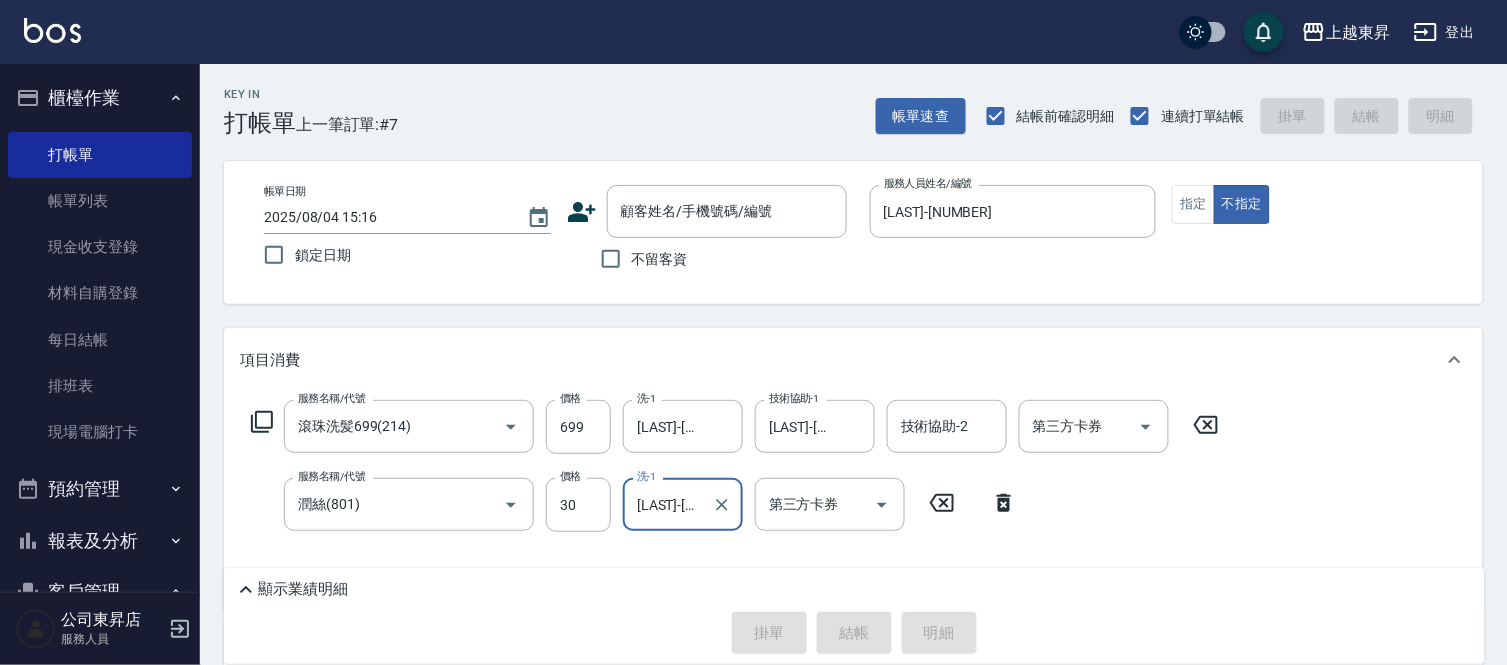 click on "顯示業績明細" at bounding box center [854, 585] 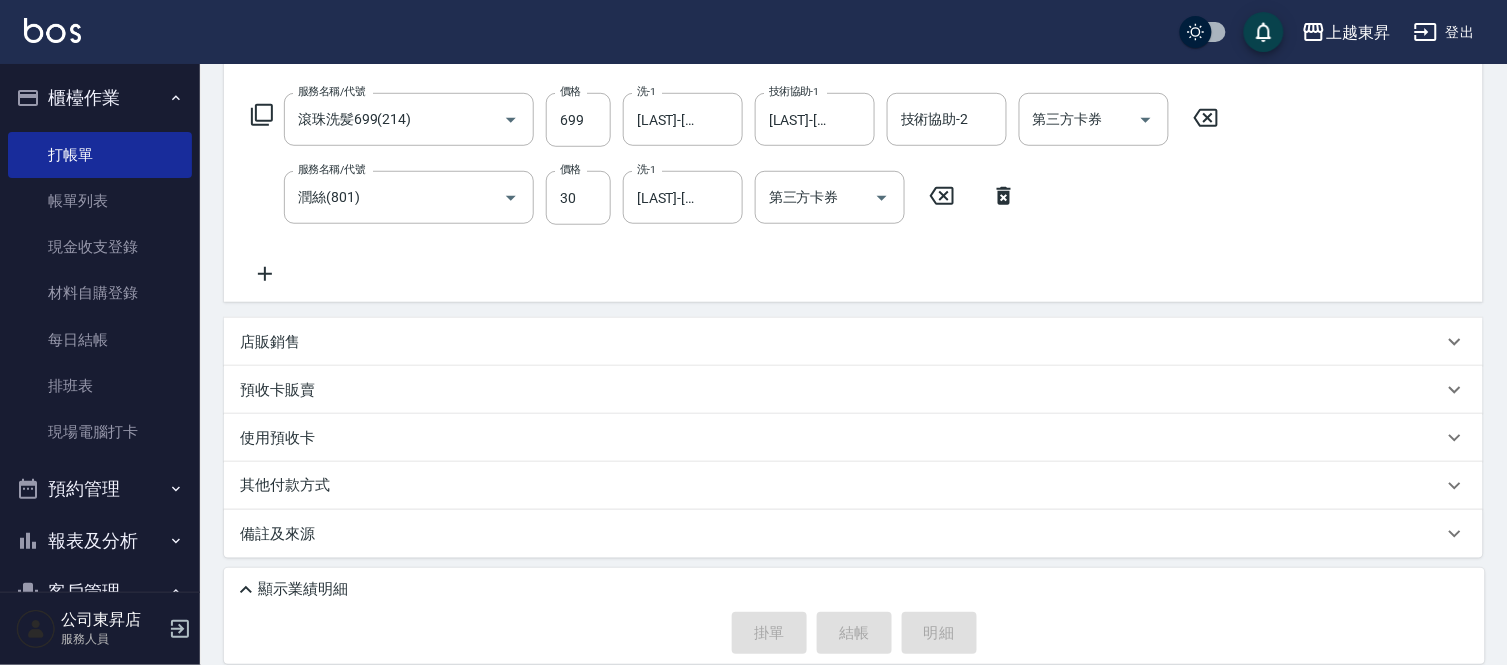 scroll, scrollTop: 0, scrollLeft: 0, axis: both 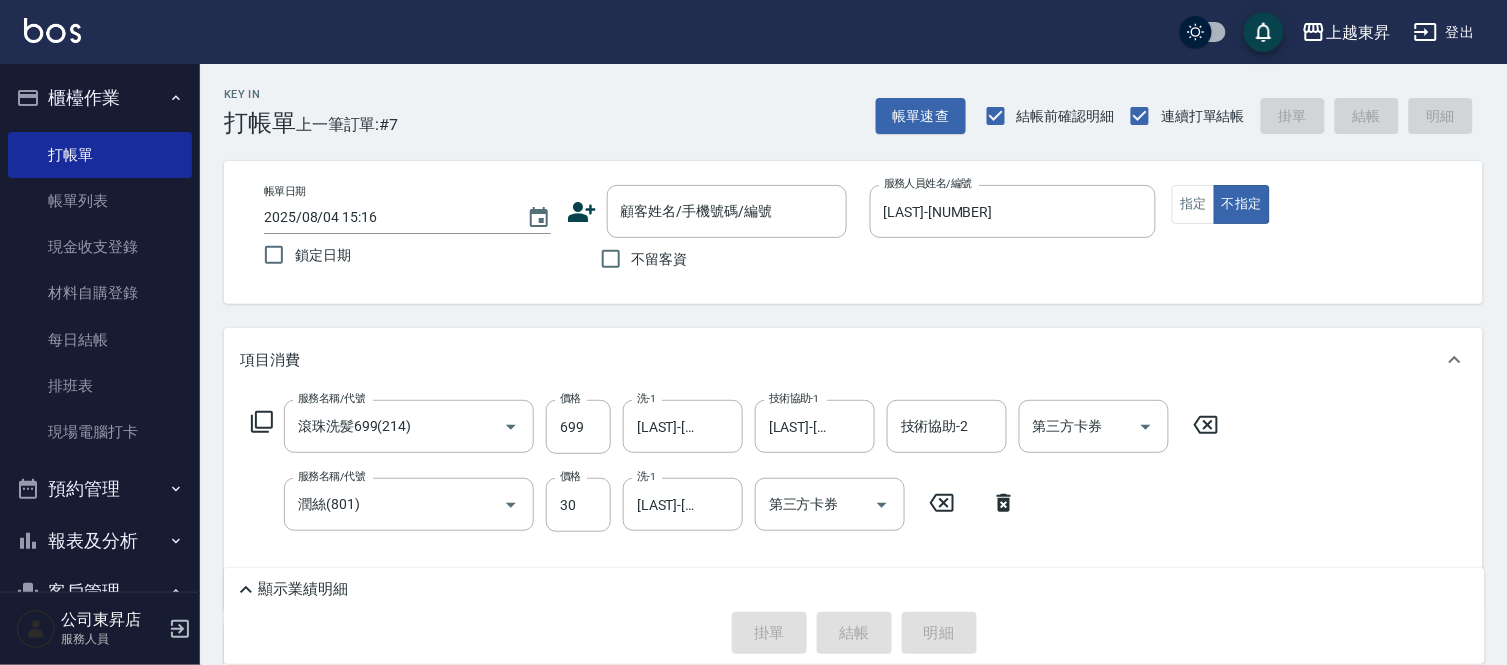 click on "不留客資" at bounding box center (639, 259) 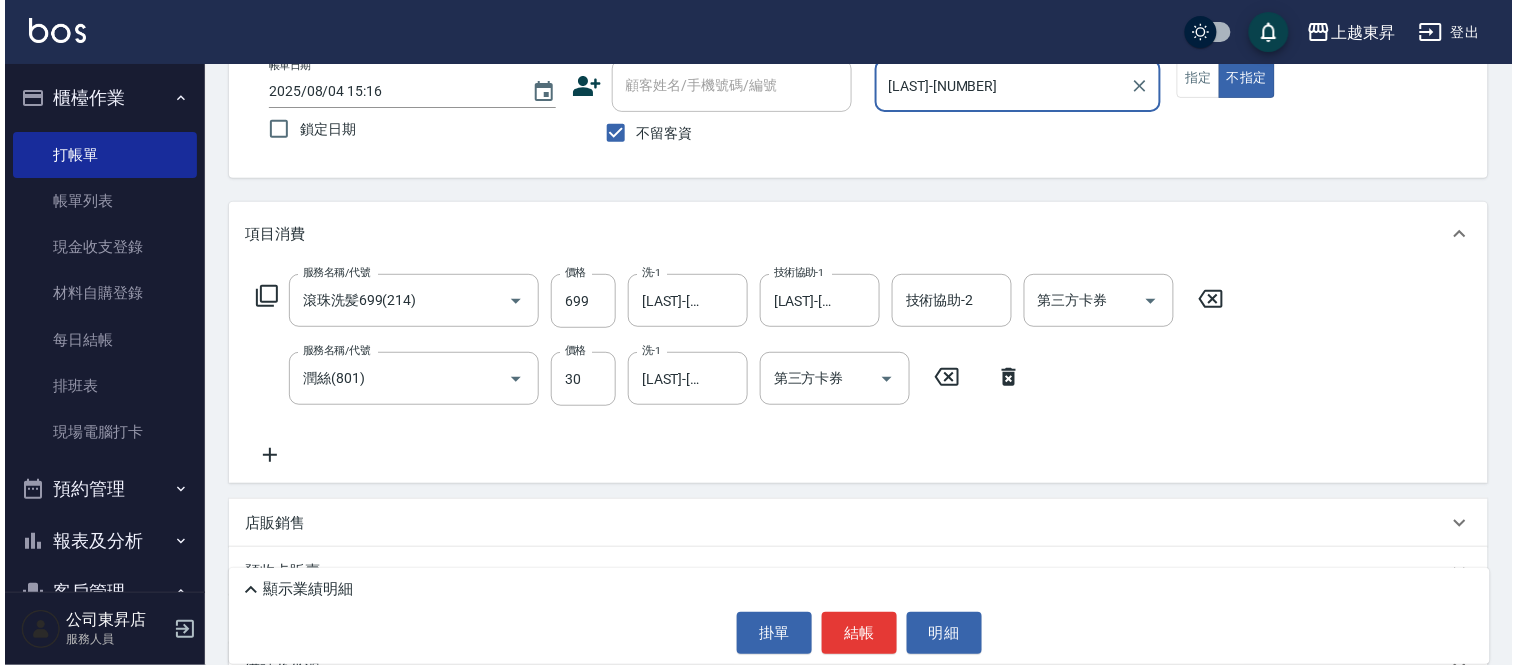 scroll, scrollTop: 261, scrollLeft: 0, axis: vertical 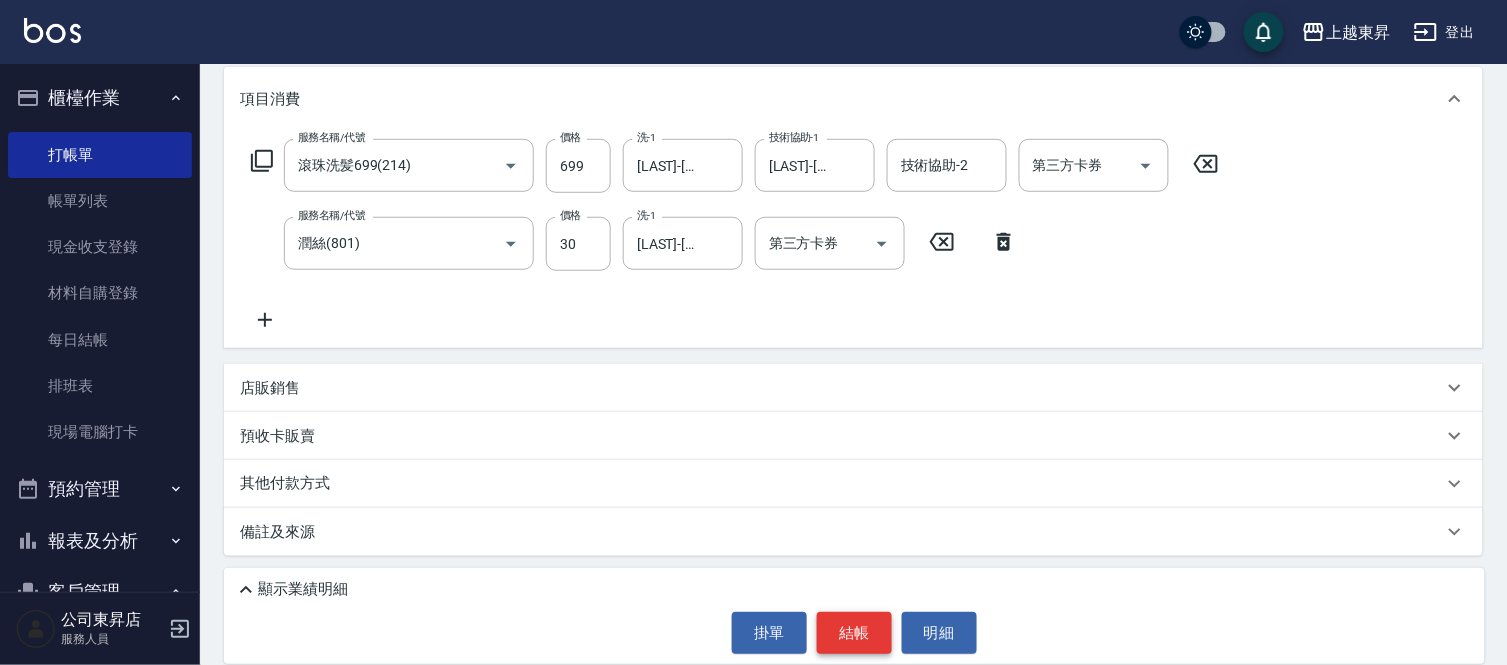 click on "結帳" at bounding box center (854, 633) 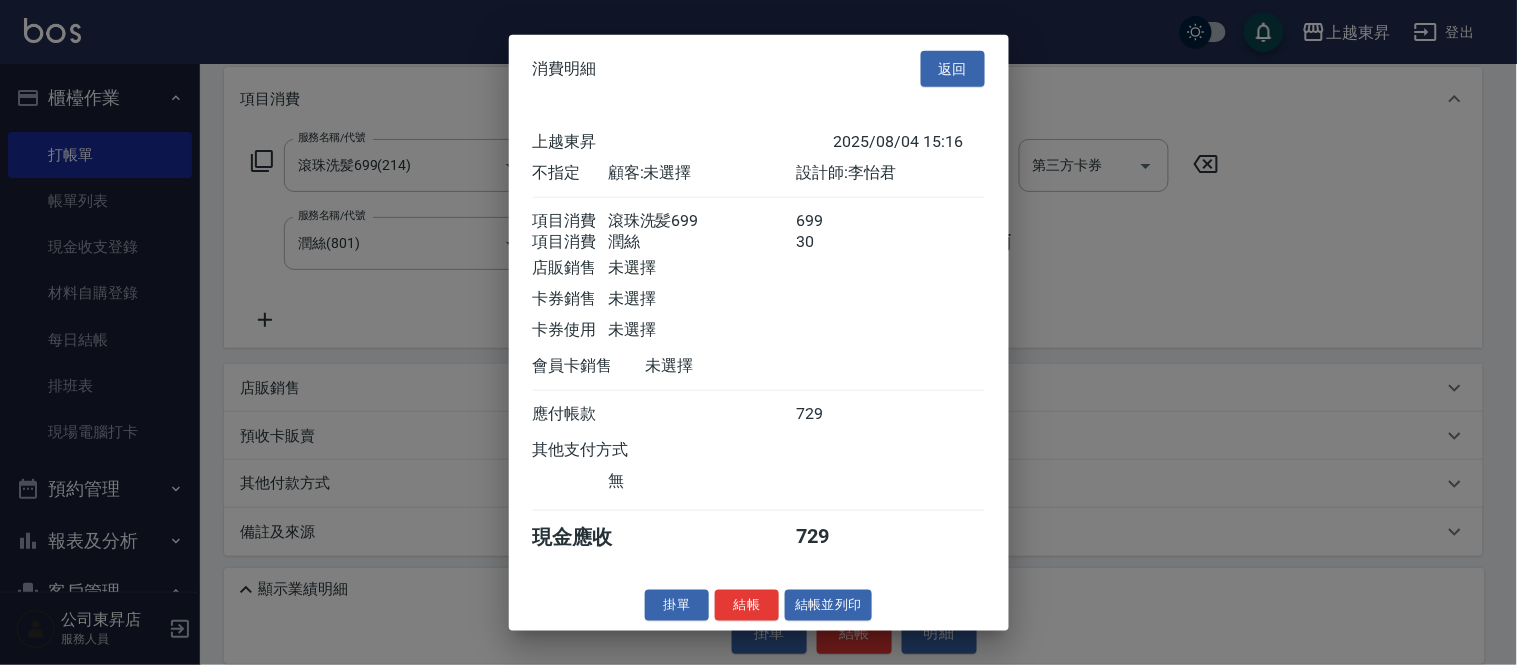 click on "消費明細 返回 上越東昇 [DATE] [TIME] 不指定 顧客: 未選擇 設計師: [LAST] 項目消費 滾珠洗髪699 699 項目消費 潤絲 30 店販銷售 未選擇 卡券銷售 未選擇 卡券使用 未選擇 會員卡銷售 未選擇 應付帳款 729 其他支付方式 無 現金應收 729 掛單 結帳 結帳並列印 上越東昇 結帳單 日期： [DATE] [TIME] 帳單編號： 0 設計師: [LAST] 顧客： 未選擇 滾珠洗髪699 助理: [NUMBER] 助理: [NUMBER] 699 x1 潤絲 助理: [NUMBER] 30 x1 合計： 729 結帳： 扣入金： 0 入金餘額： 0 卡券金額： 0 付現金額： 729 上越東昇 結帳單 日期： [DATE] [TIME] 帳單編號： 設計師: [LAST] 顧客： 未選擇 名稱 單價 數量 小計 滾珠洗髪699 699 1 699 助理: [NUMBER] 助理: [NUMBER] 潤絲 30 1 30 助理: [NUMBER] 合計： 729 扣入金： 0 入金餘額： 0 卡券金額： 0 付現金額： 729 謝謝惠顧,歡迎下次光臨!" at bounding box center (759, 332) 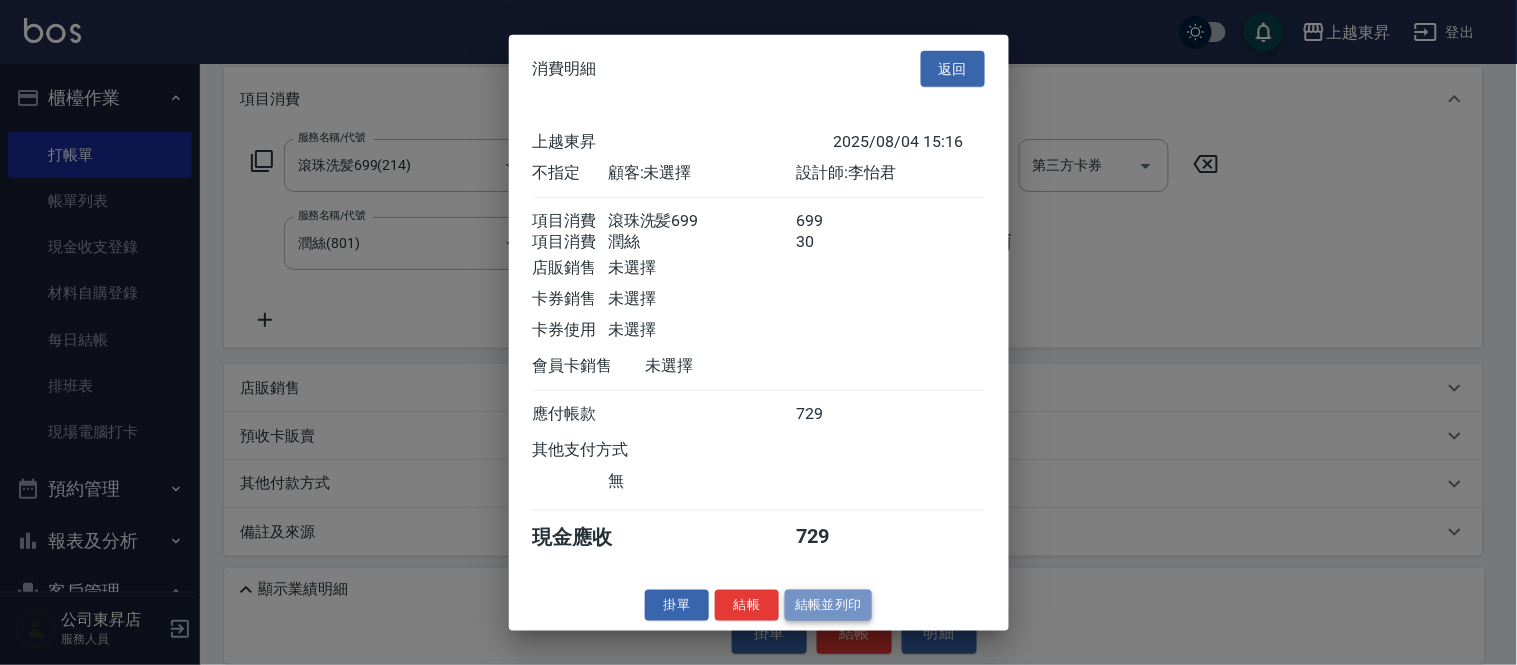 click on "結帳並列印" at bounding box center [828, 605] 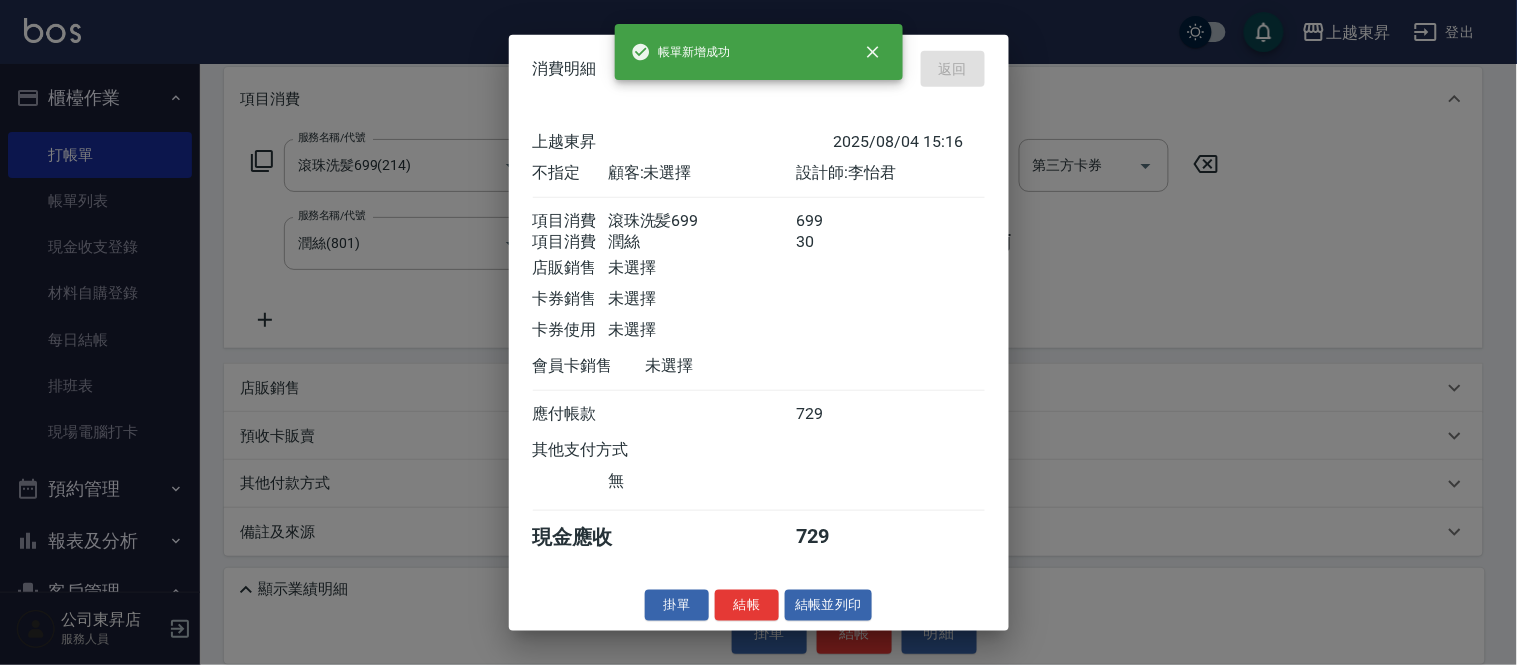 type on "2025/08/04 17:02" 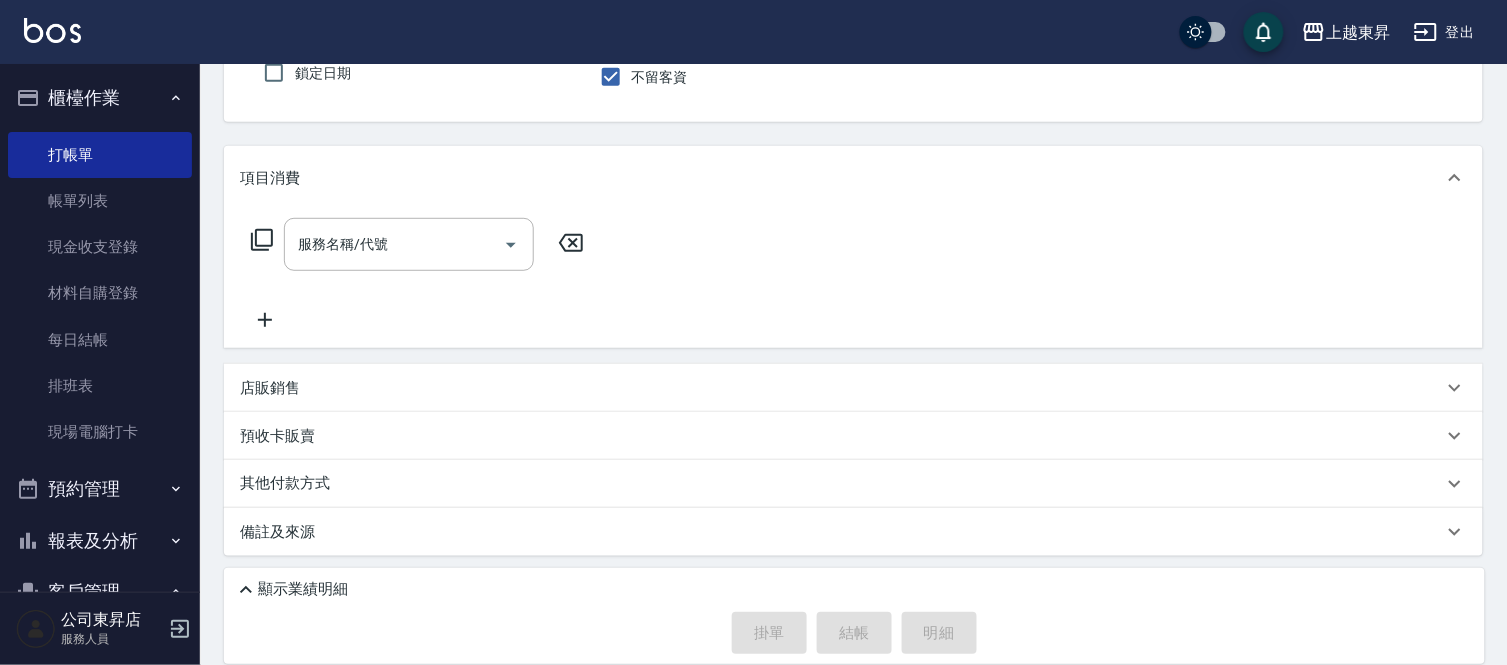 scroll, scrollTop: 0, scrollLeft: 0, axis: both 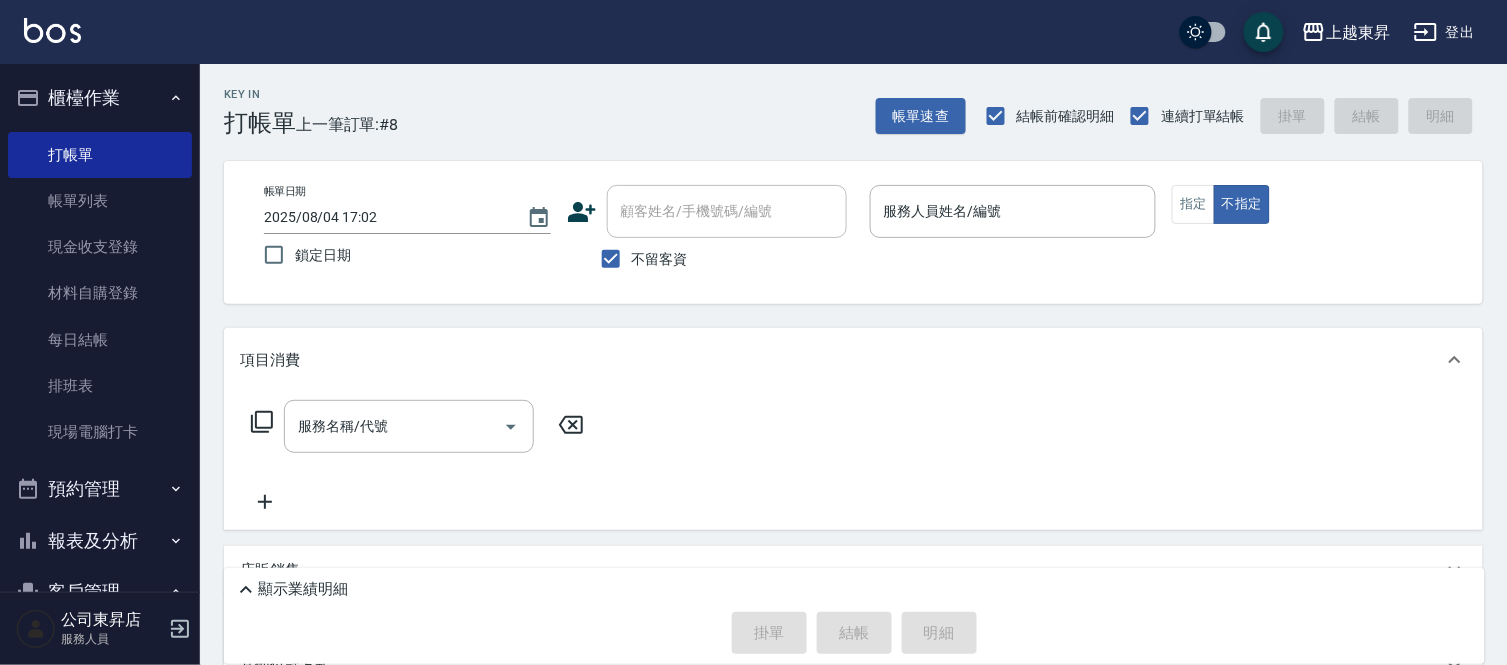 click on "不留客資" at bounding box center [660, 259] 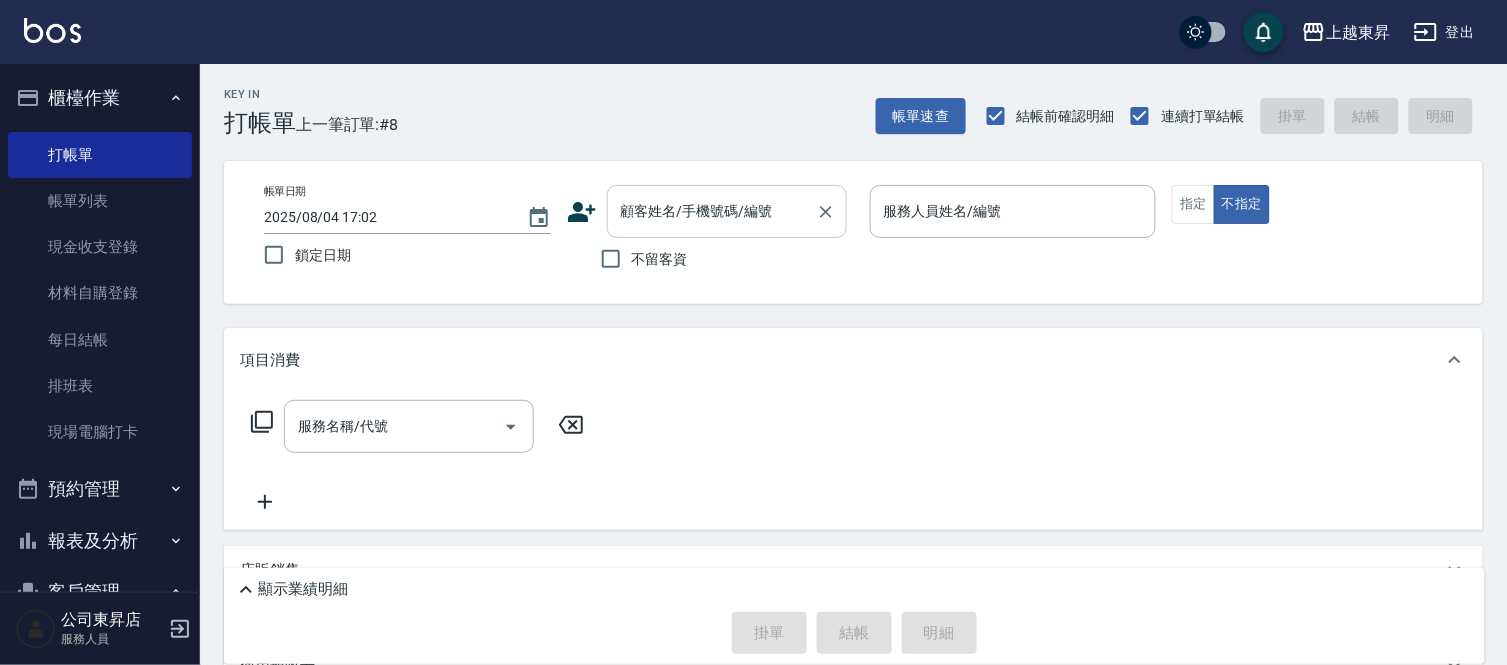 click on "顧客姓名/手機號碼/編號" at bounding box center (712, 211) 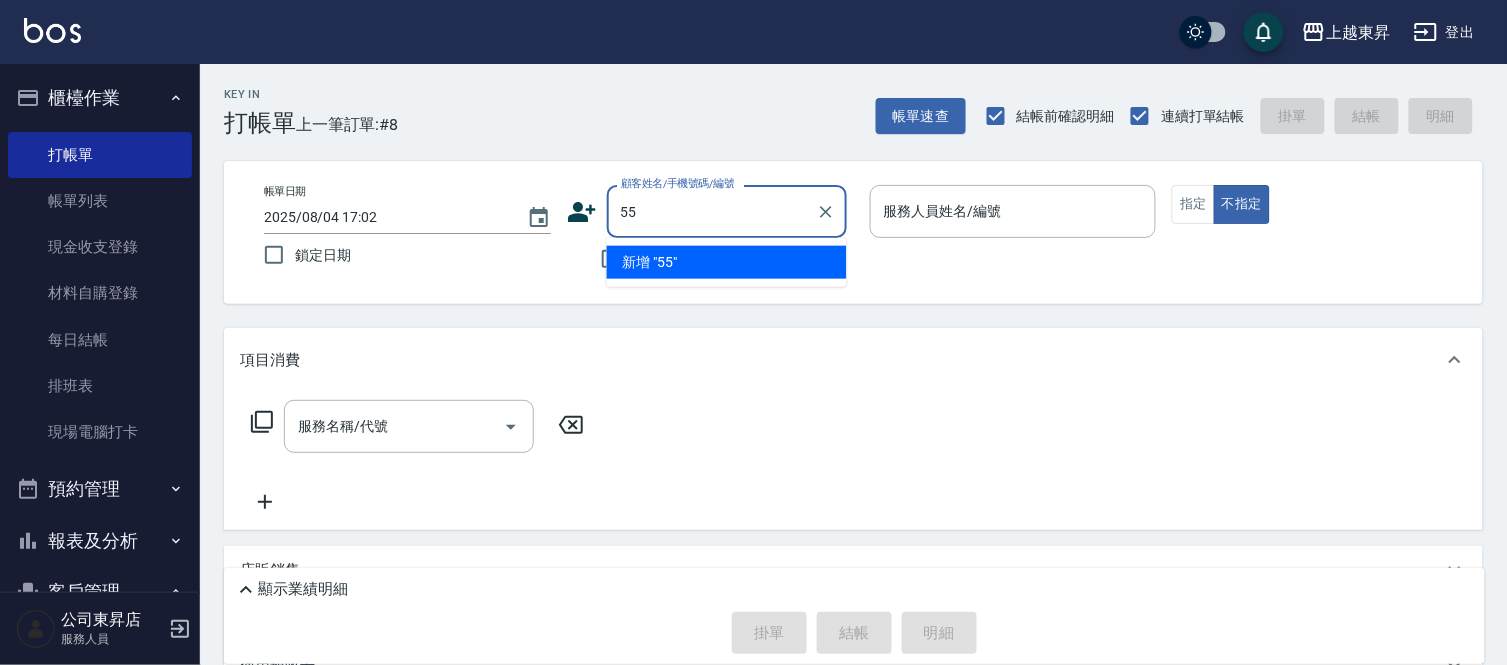 type on "5" 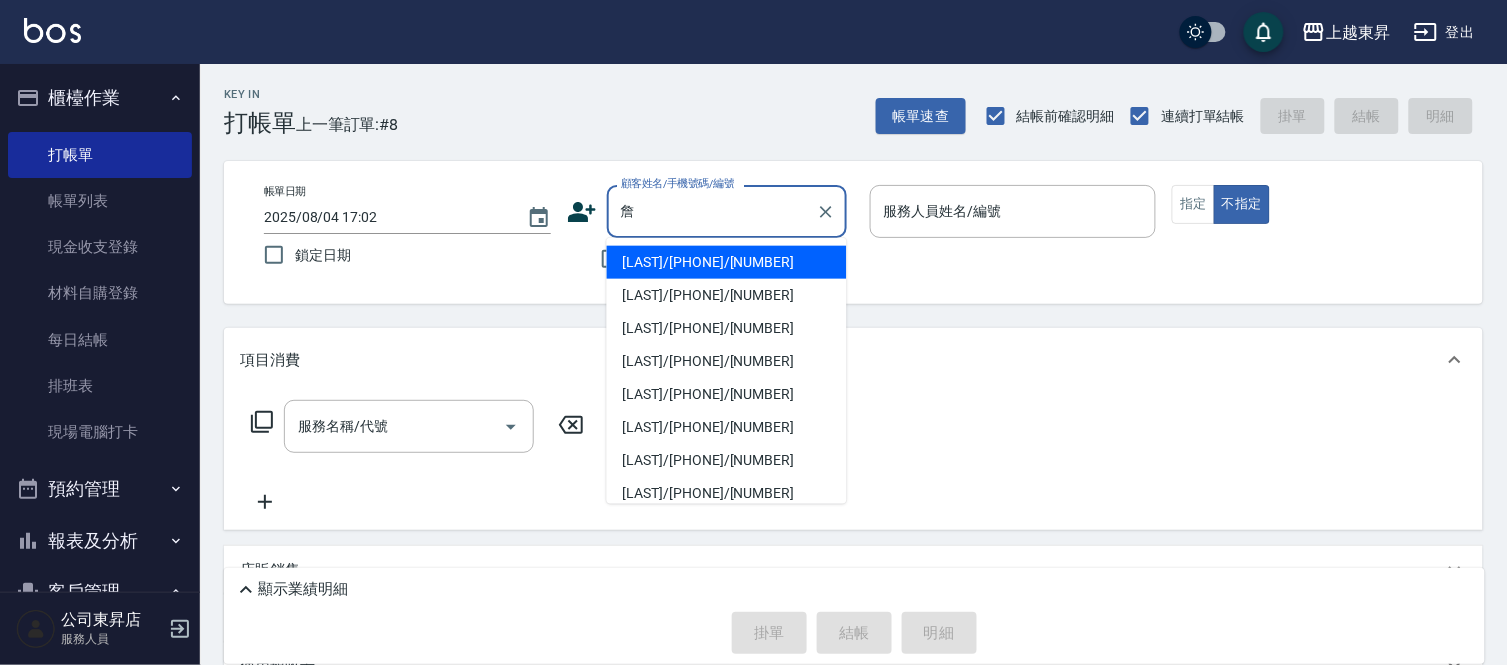 click on "[LAST]/[PHONE]/[NUMBER]" at bounding box center (727, 328) 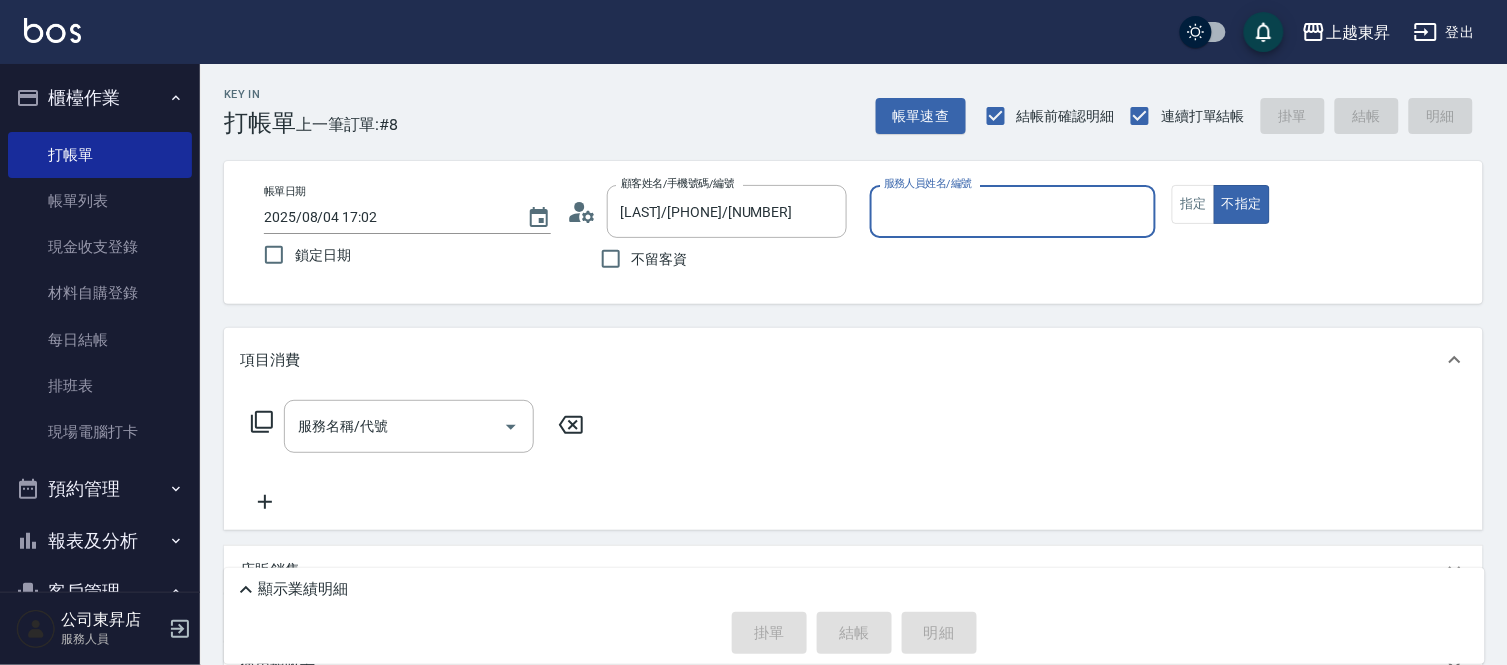 type on "[LAST]-[NUMBER]" 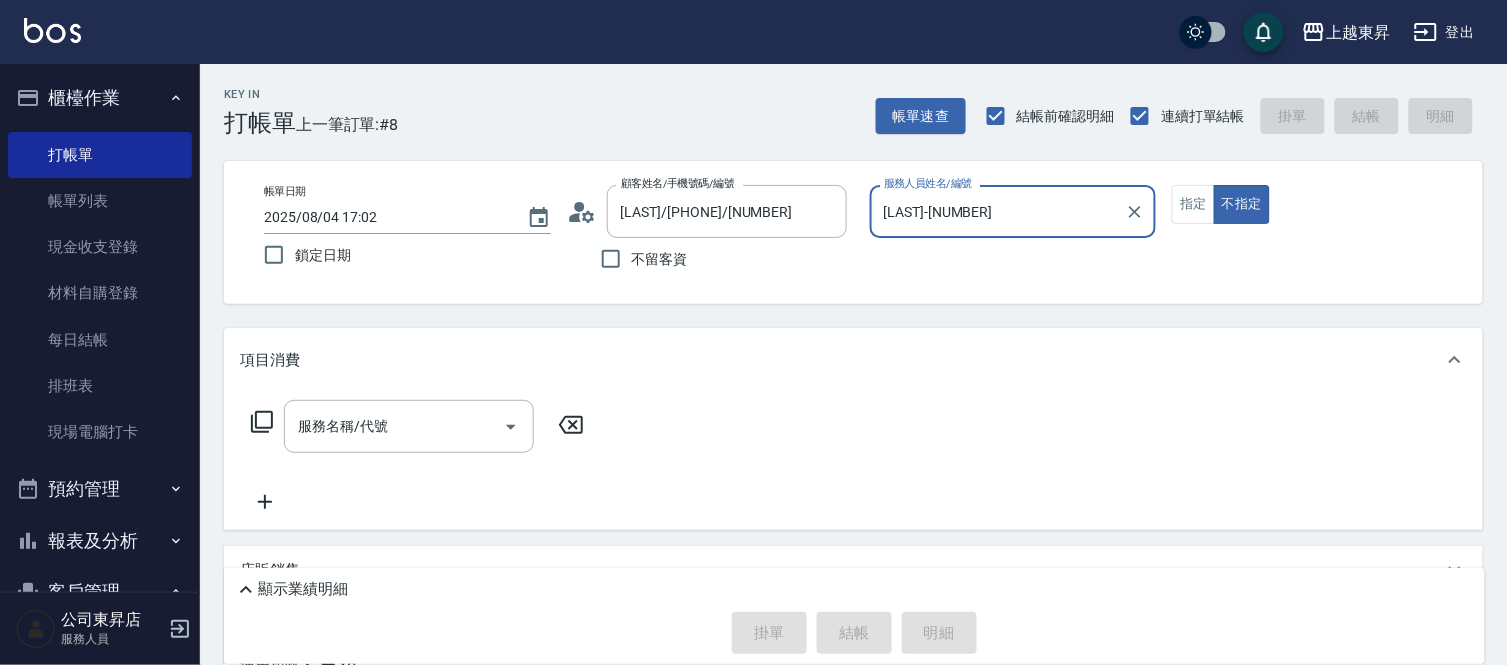 click 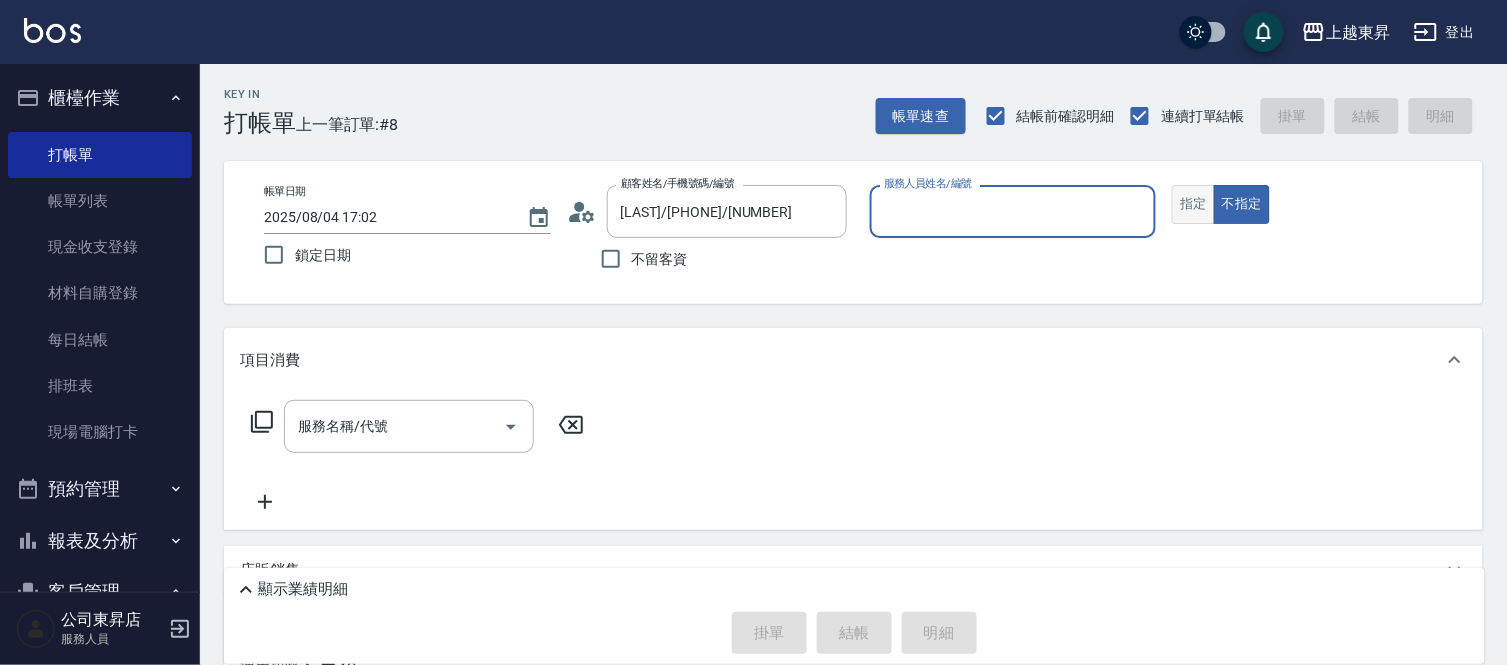 drag, startPoint x: 1183, startPoint y: 198, endPoint x: 1185, endPoint y: 215, distance: 17.117243 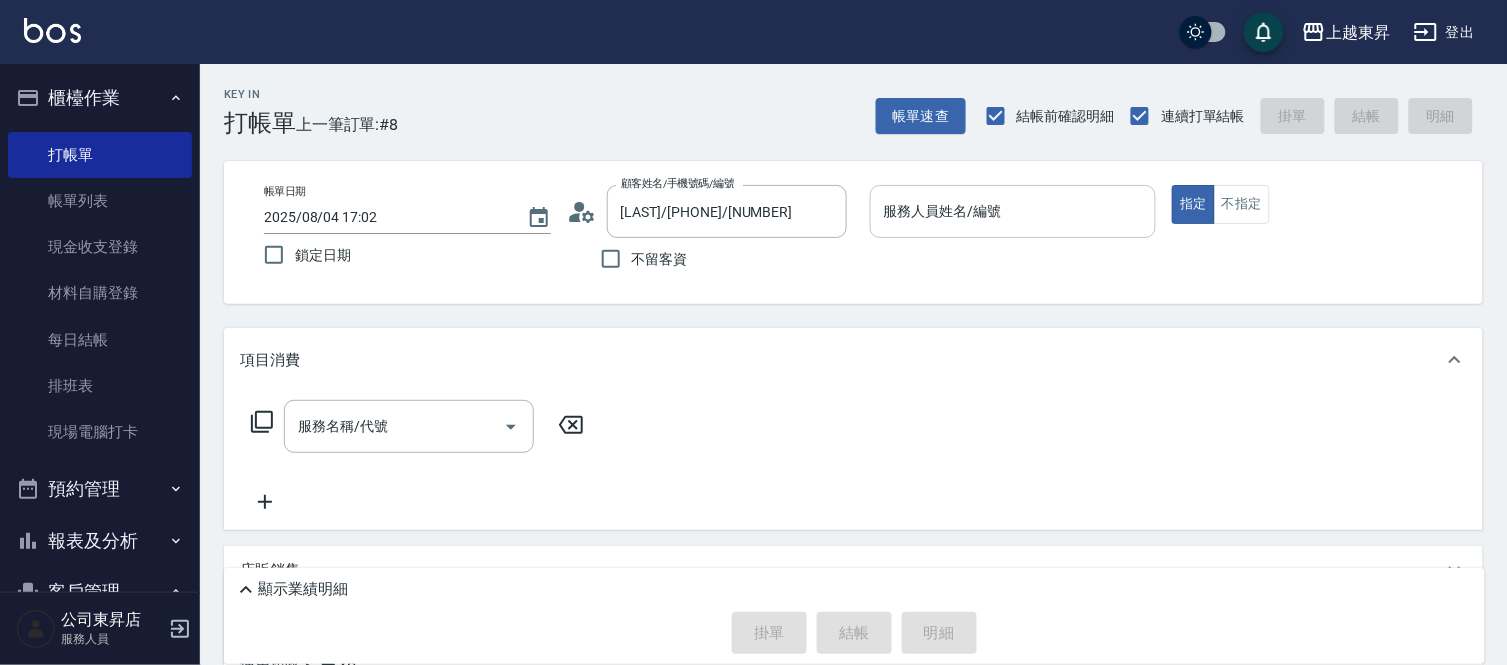 click on "服務人員姓名/編號" at bounding box center [1013, 211] 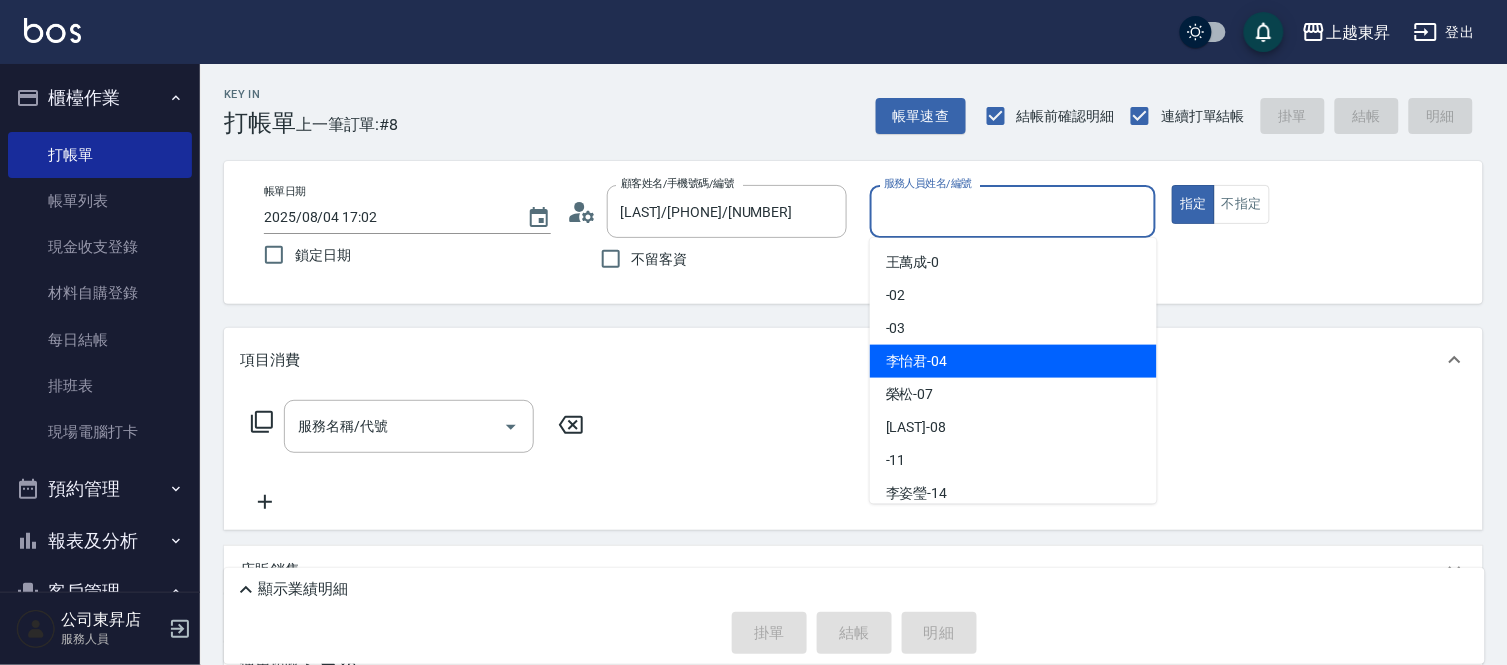 click on "[LAST] -[NUMBER]" at bounding box center (1013, 361) 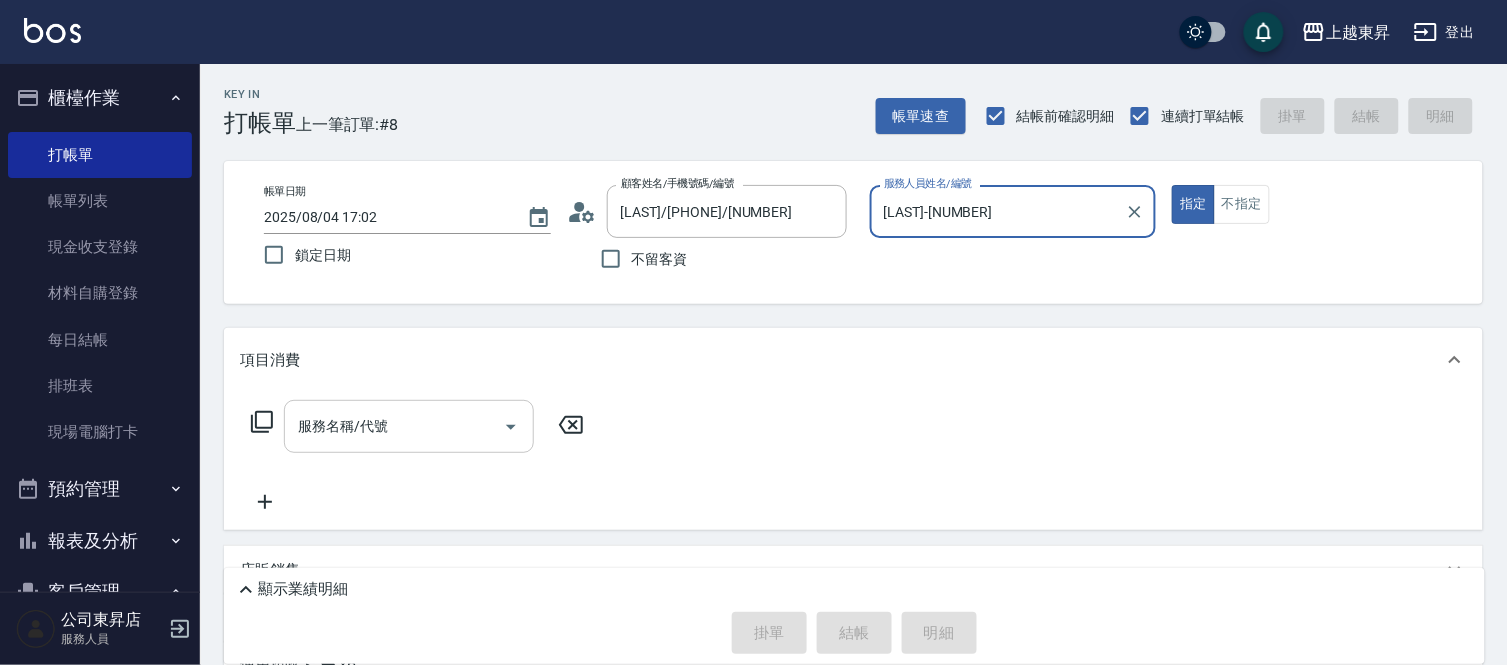 click on "服務名稱/代號" at bounding box center [394, 426] 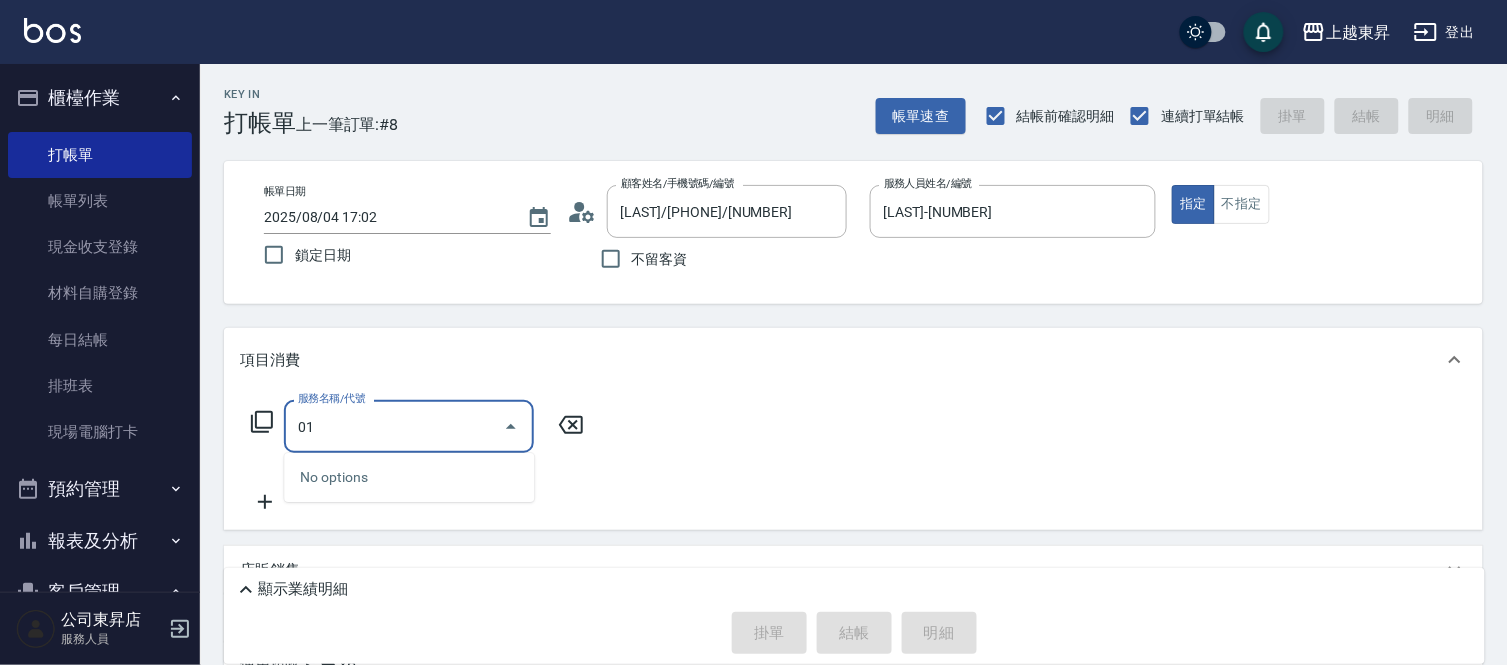 type on "0" 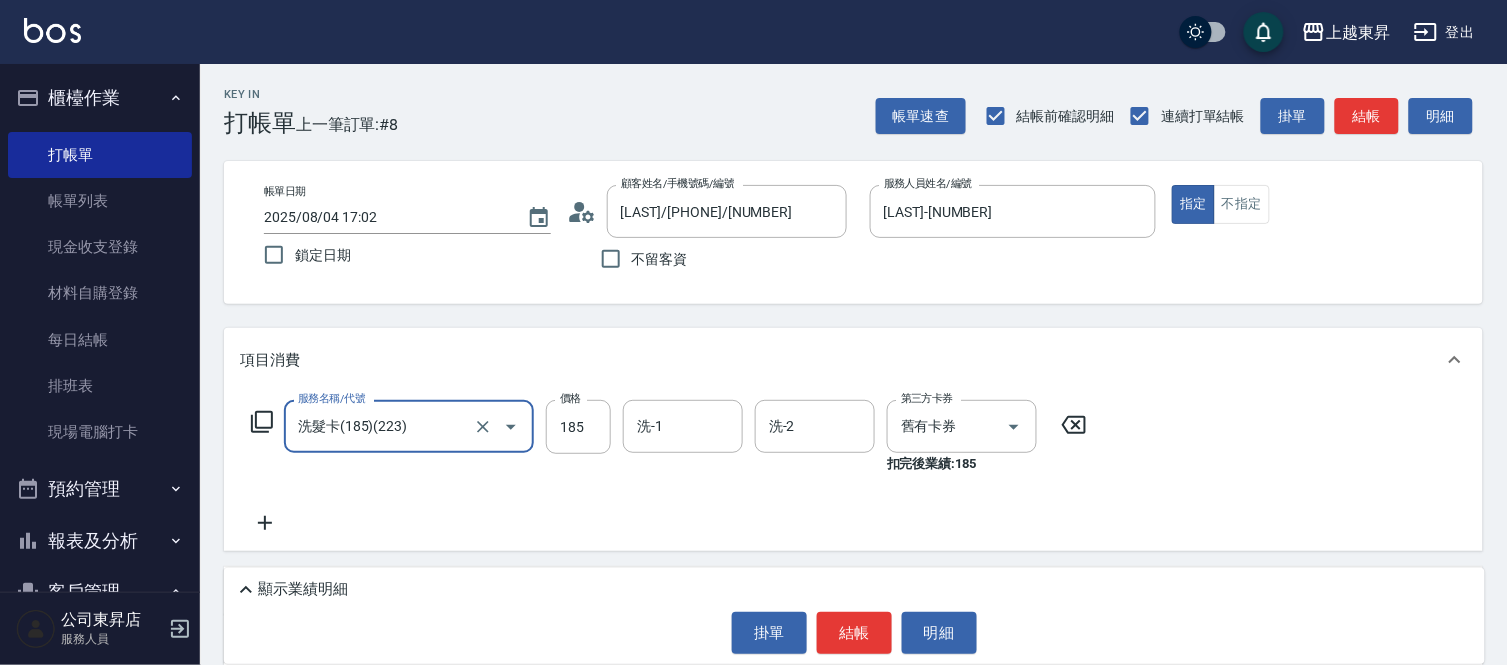 type on "洗髮卡(185)(223)" 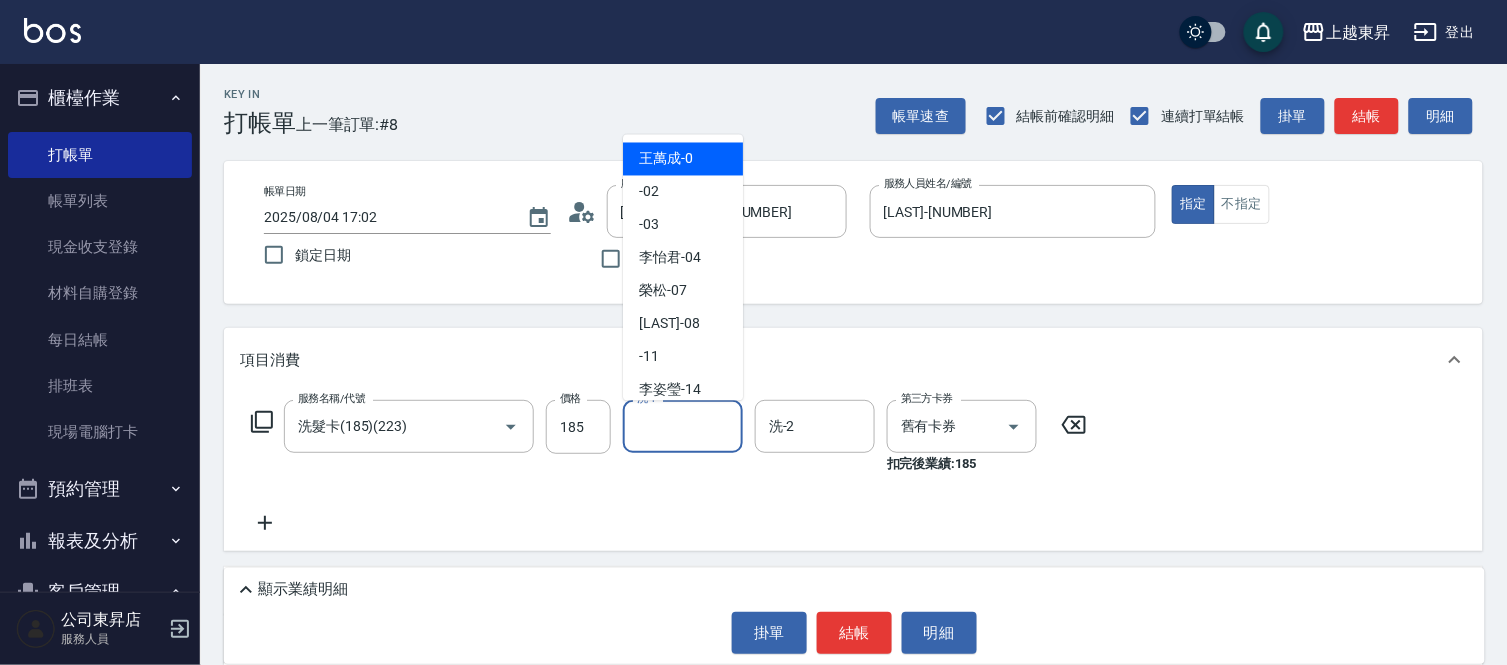 click on "洗-1" at bounding box center [683, 426] 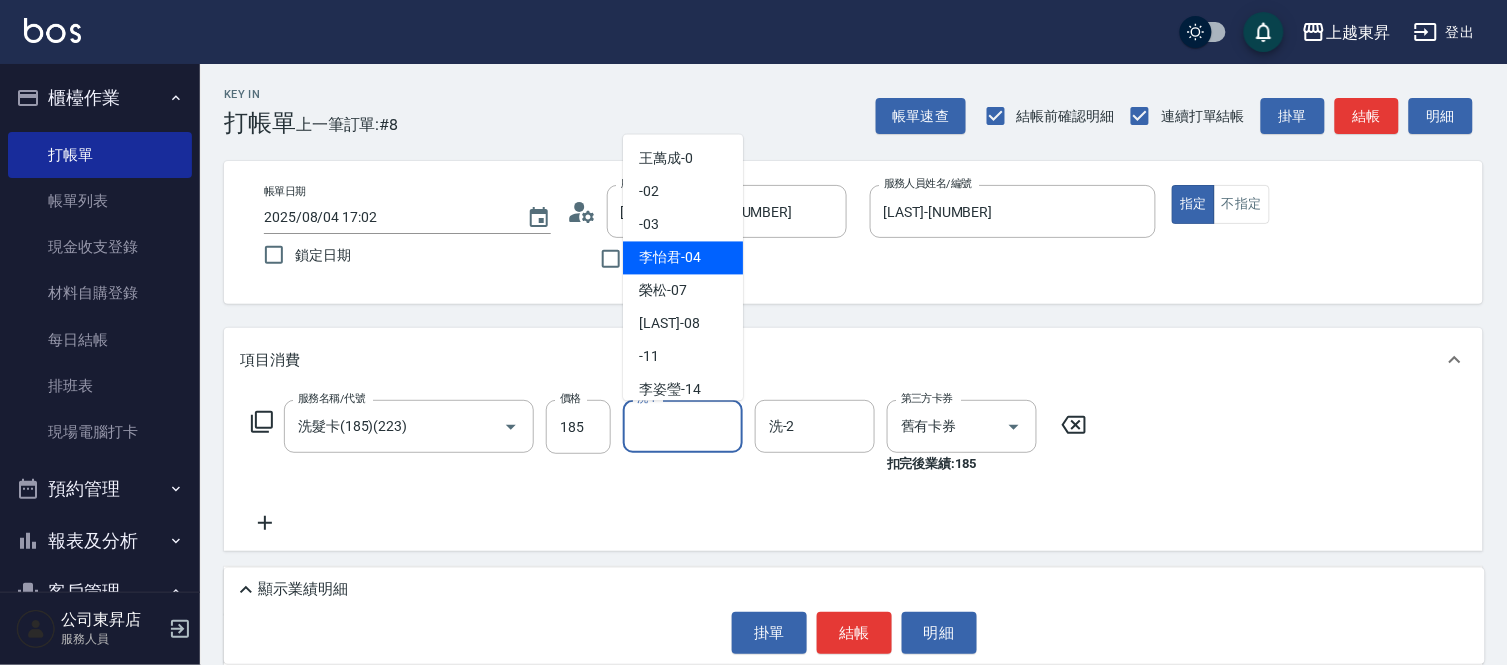 click on "[LAST] -[NUMBER]" at bounding box center (683, 258) 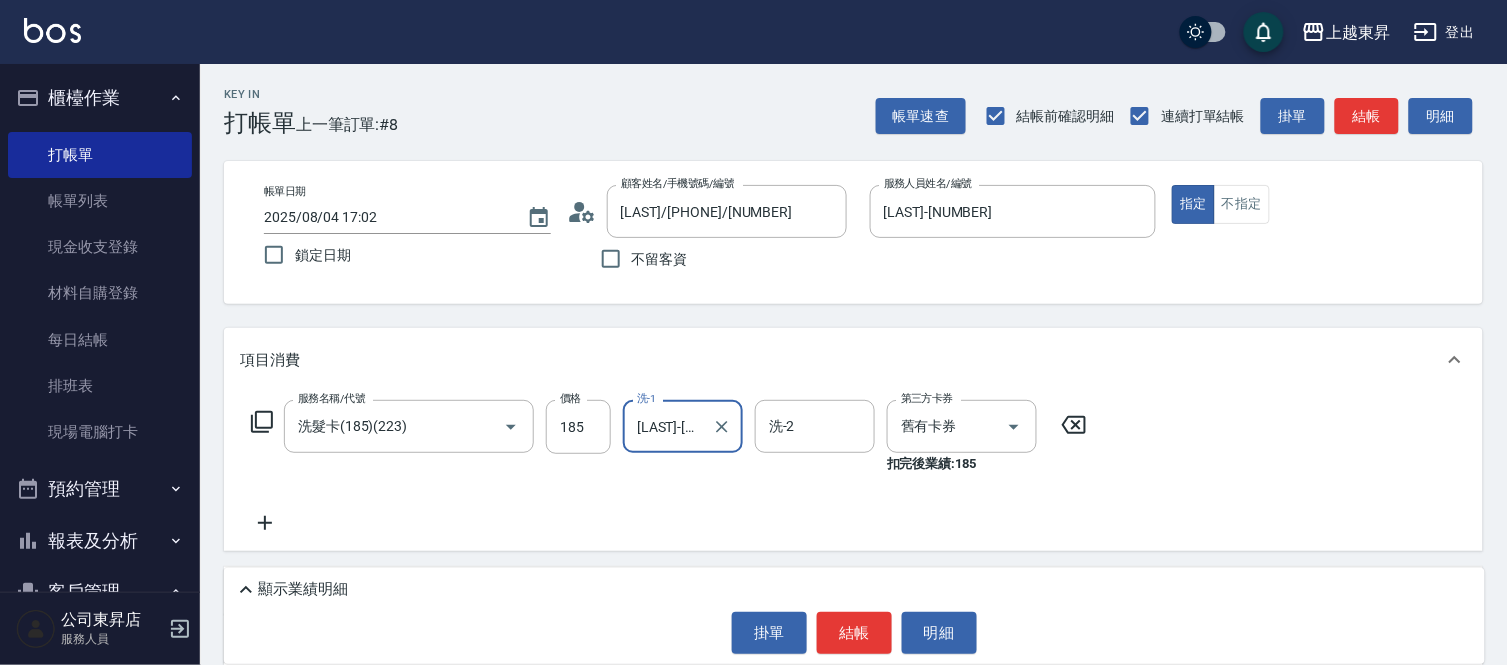 click on "[LAST]-[NUMBER]" at bounding box center [668, 426] 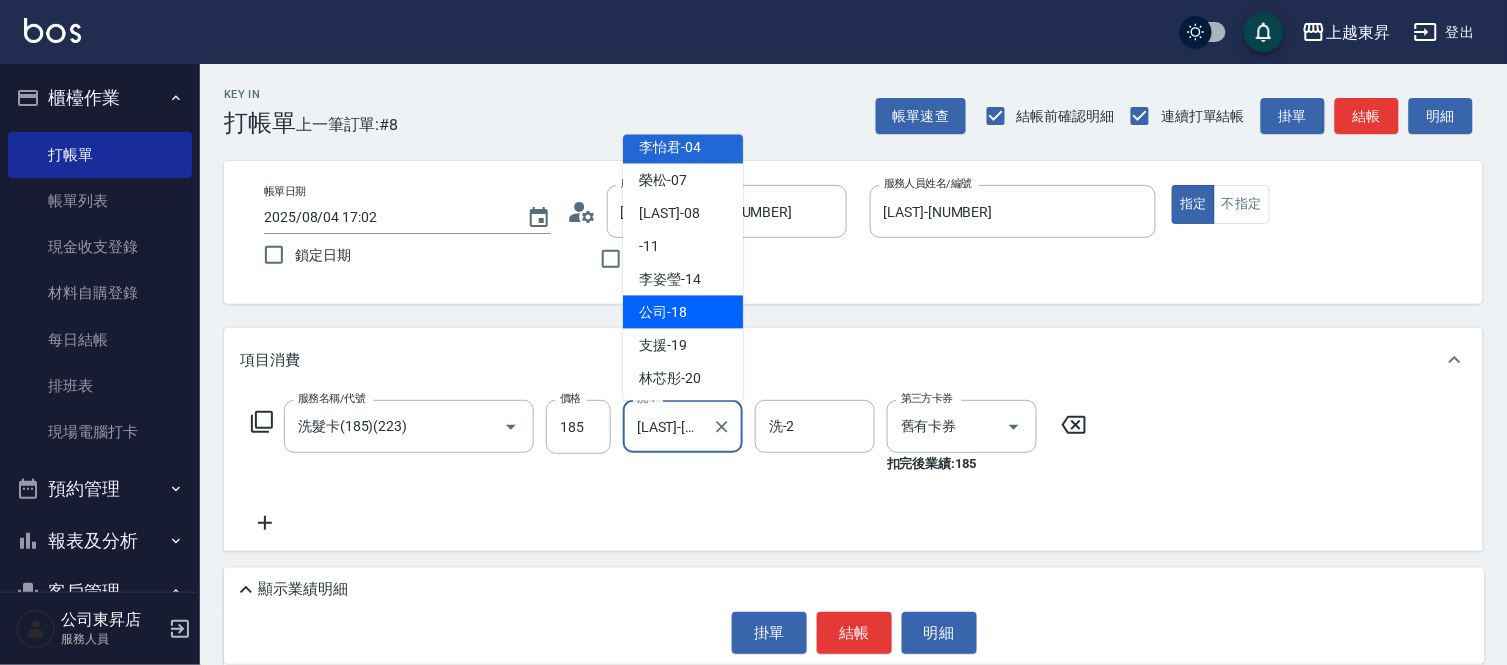 scroll, scrollTop: 222, scrollLeft: 0, axis: vertical 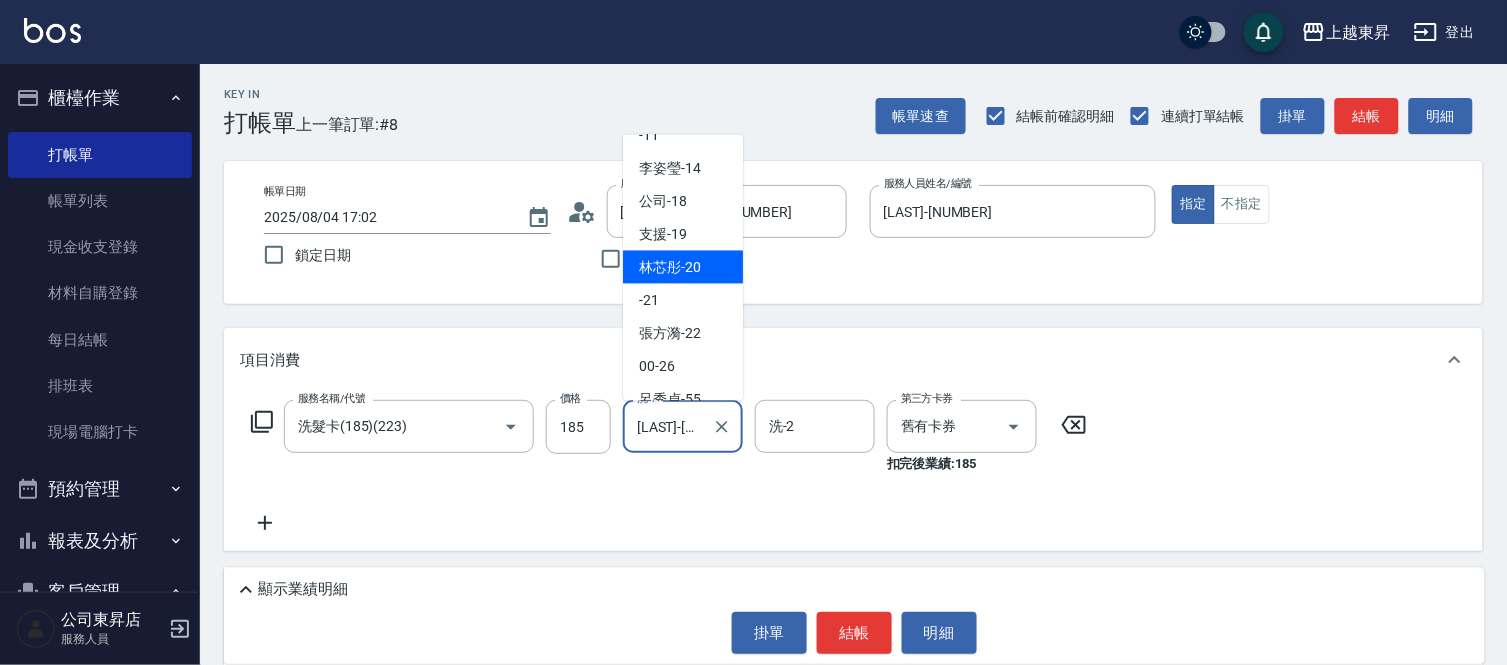 click on "[LAST] -[NUMBER]" at bounding box center [670, 267] 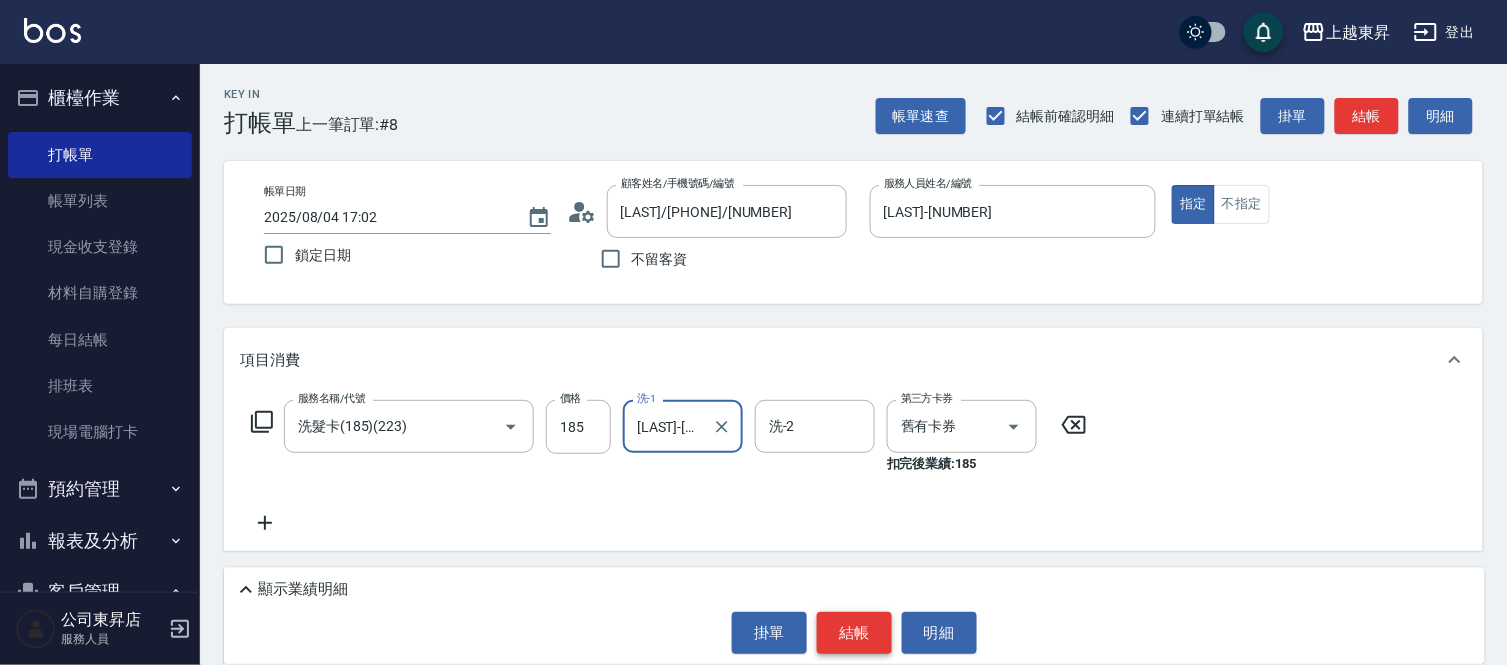 click on "結帳" at bounding box center (854, 633) 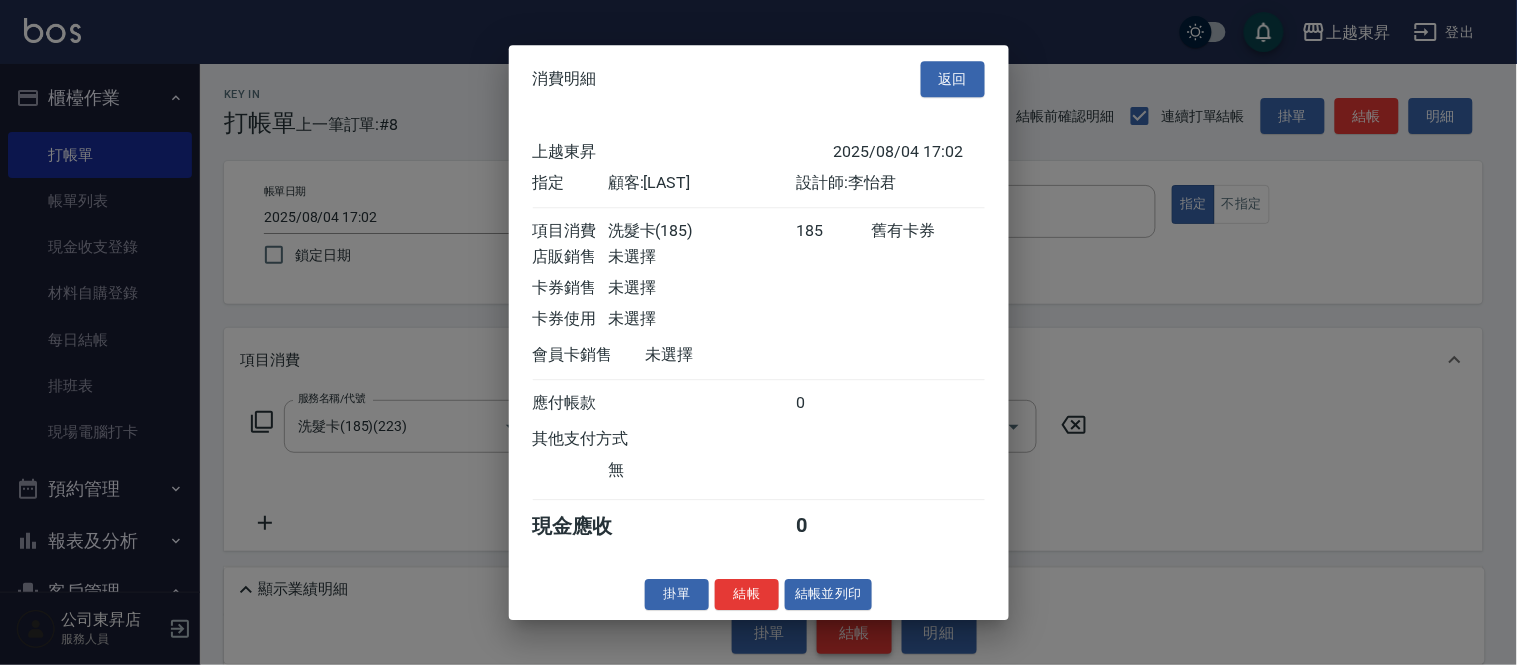 click on "上越東昇 登出 櫃檯作業 打帳單 帳單列表 現金收支登錄 材料自購登錄 每日結帳 排班表 現場電腦打卡 預約管理 預約管理 單日預約紀錄 單週預約紀錄 報表及分析 報表目錄 店家區間累計表 店家日報表 互助日報表 互助點數明細 營業統計分析表 設計師日報表 設計師業績月報表 店販抽成明細 每日收支明細 客戶管理 客戶列表 卡券管理 入金管理 商品管理 商品分類設定 商品列表 公司東昇店 服務人員 Key In 打帳單 上一筆訂單:#8 帳單速查 結帳前確認明細 連續打單結帳 掛單 結帳 明細 帳單日期 [DATE] [TIME] 鎖定日期 顧客姓名/手機號碼/編號 [LAST]/[PHONE]/[NUMBER] 顧客姓名/手機號碼/編號 不留客資 服務人員姓名/編號 [LAST]-[NUMBER] 服務人員姓名/編號 指定 不指定 項目消費 服務名稱/代號 洗髮卡(185)(223) 服務名稱/代號 價格 185 價格 洗-1 [LAST]-[NUMBER] 洗-1 洗-2 洗-2 第三方卡券 185 x6" at bounding box center [758, 461] 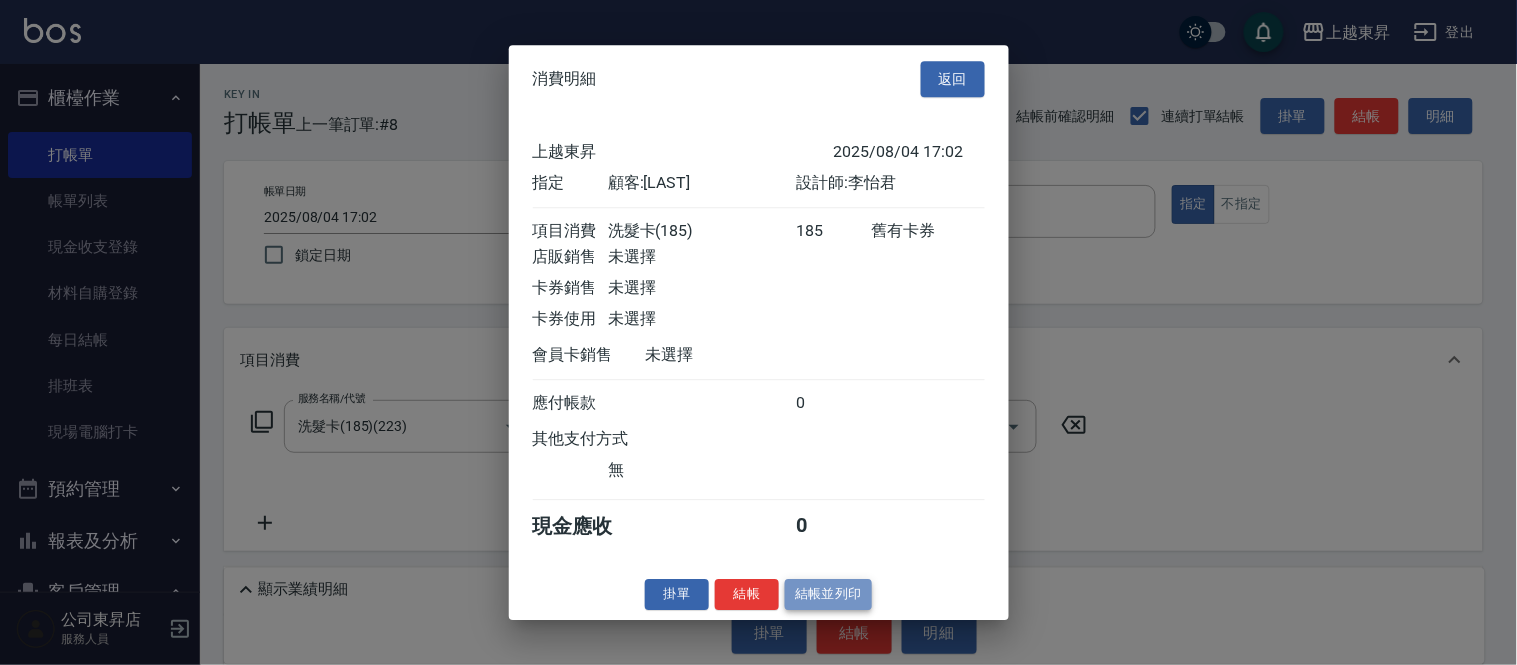 click on "結帳並列印" at bounding box center [828, 594] 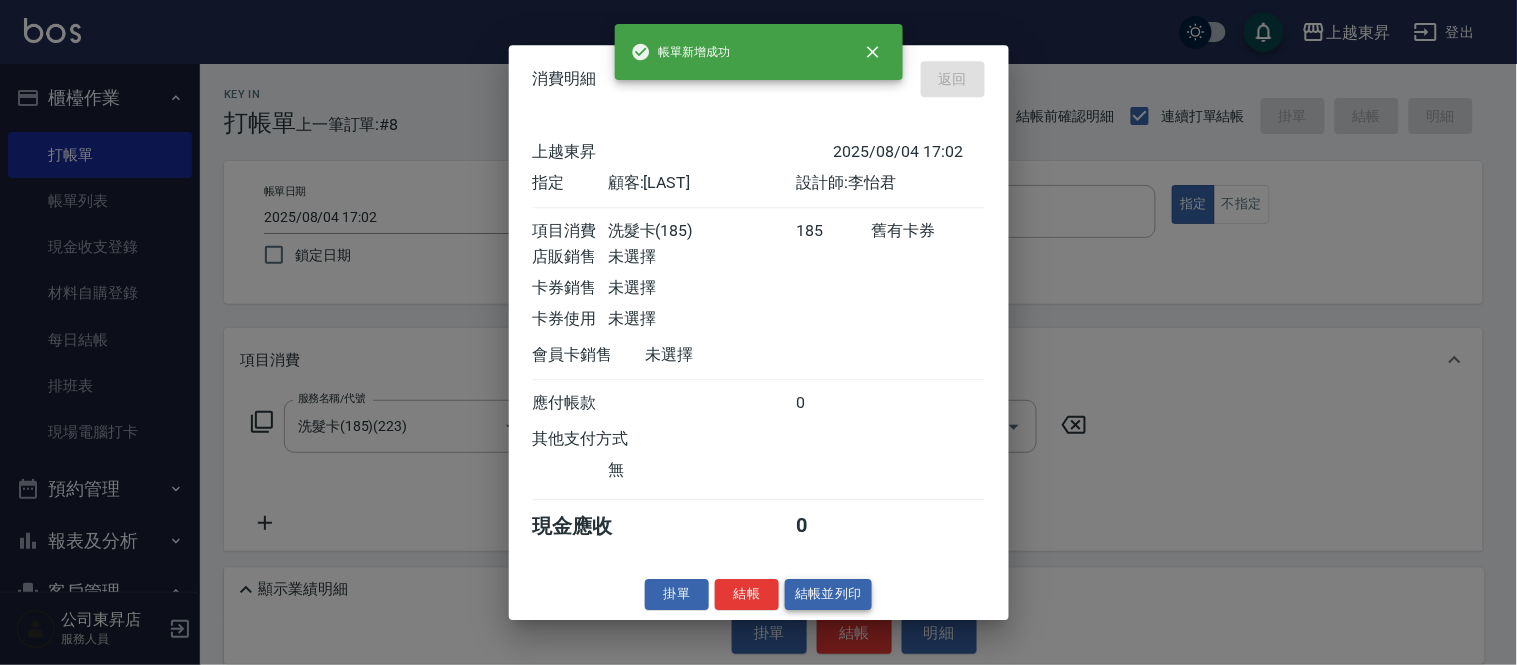 type on "2025/08/04 17:11" 